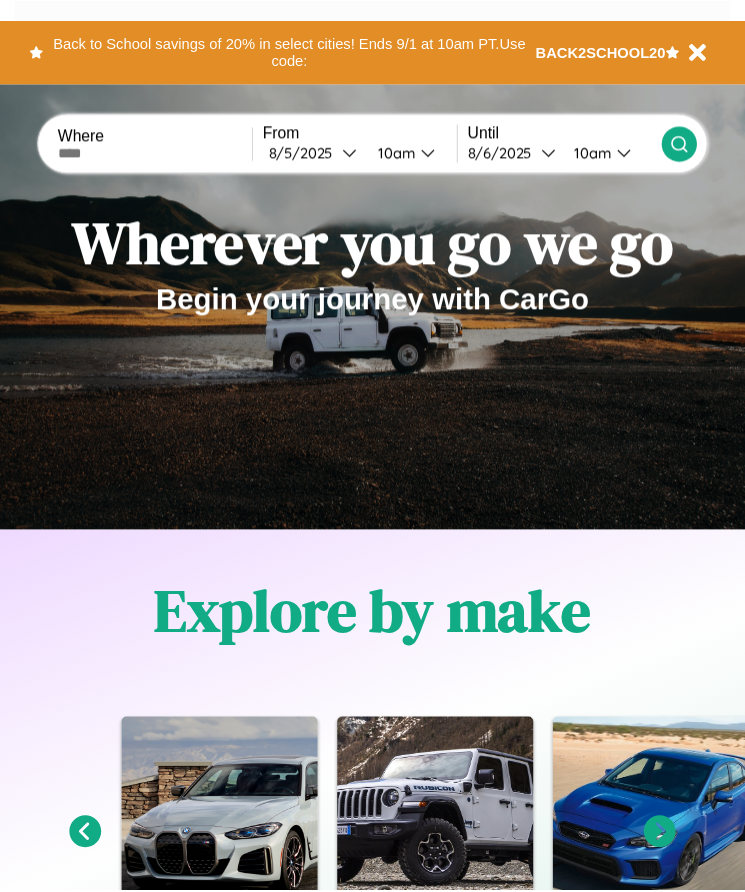scroll, scrollTop: 0, scrollLeft: 0, axis: both 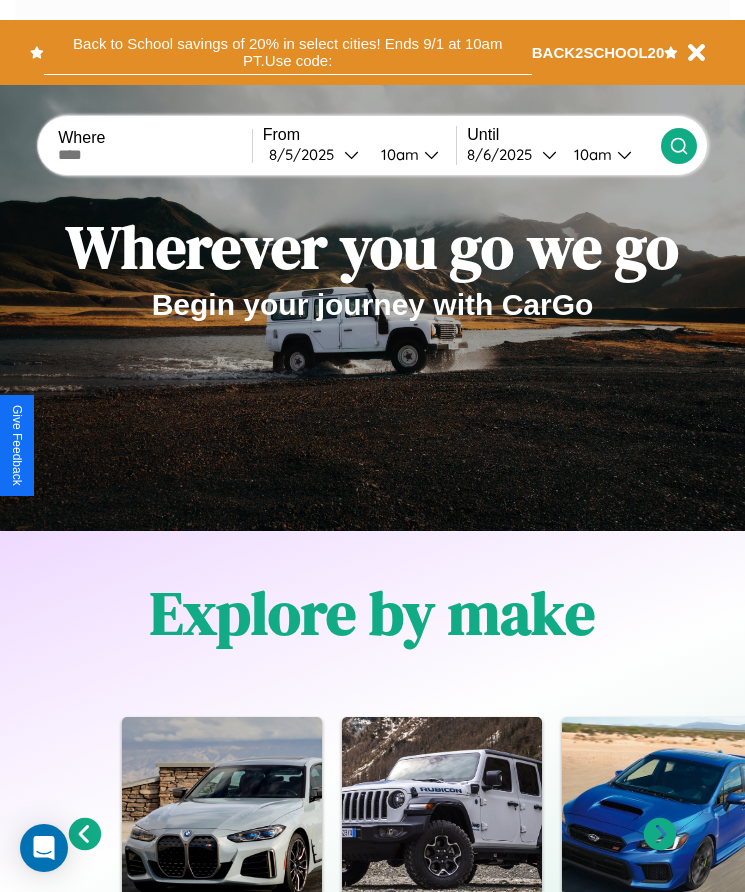 click on "Back to School savings of 20% in select cities! Ends 9/1 at 10am PT.  Use code:" at bounding box center [288, 52] 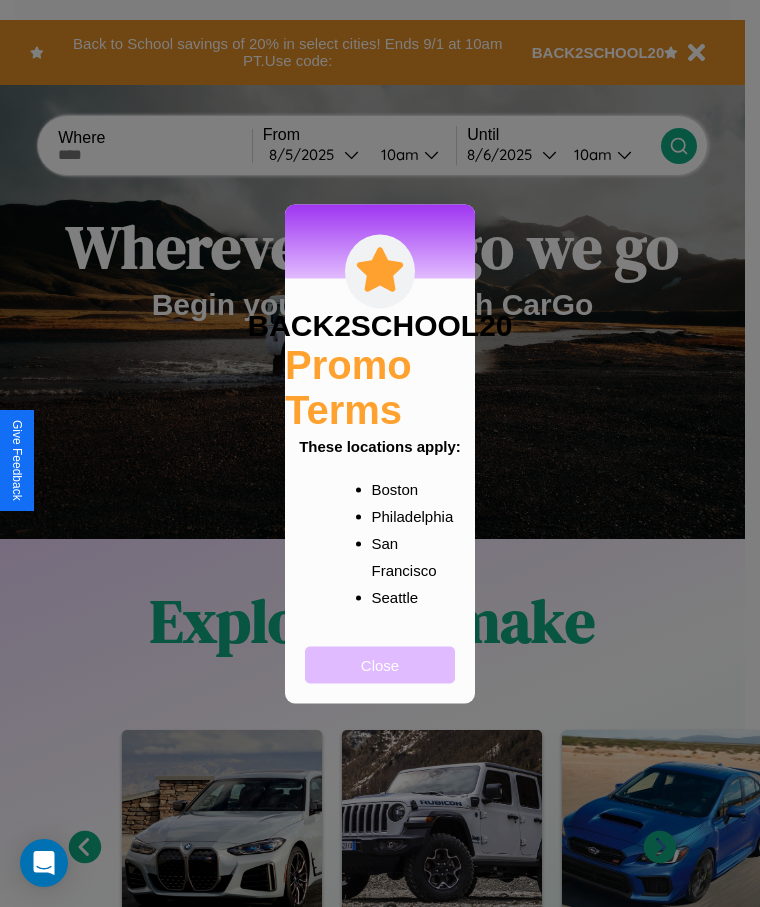 click on "Close" at bounding box center [380, 664] 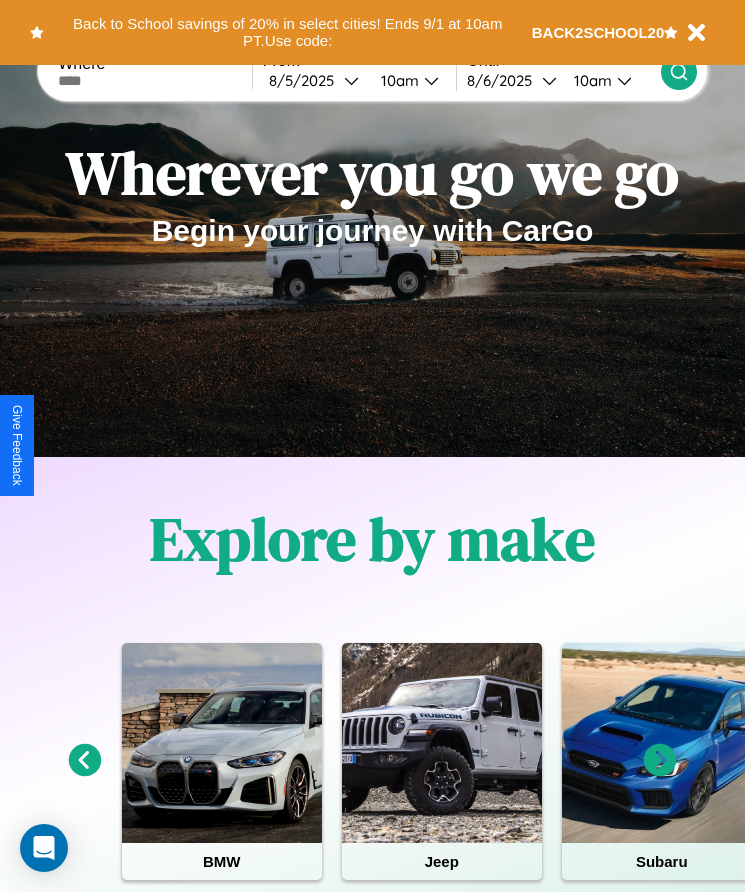 scroll, scrollTop: 817, scrollLeft: 0, axis: vertical 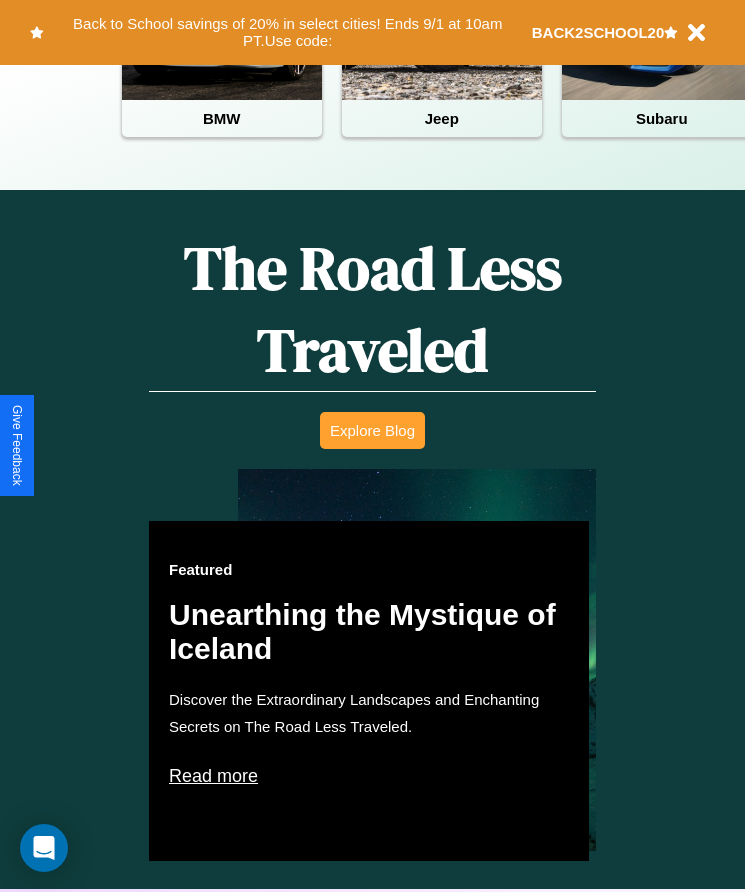 click on "Explore Blog" at bounding box center [372, 430] 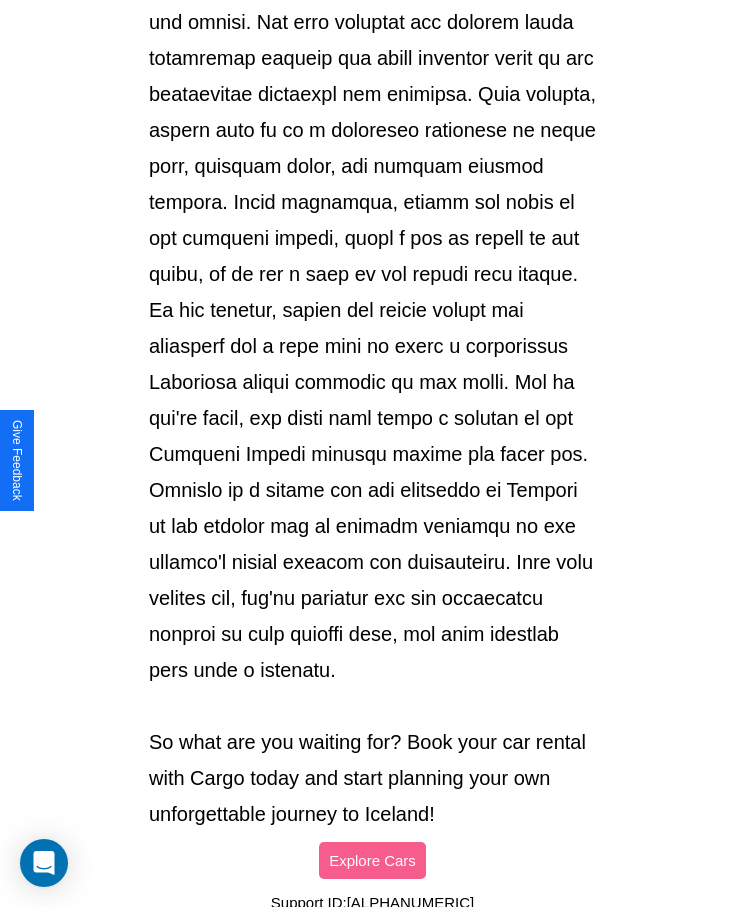 scroll, scrollTop: 2113, scrollLeft: 0, axis: vertical 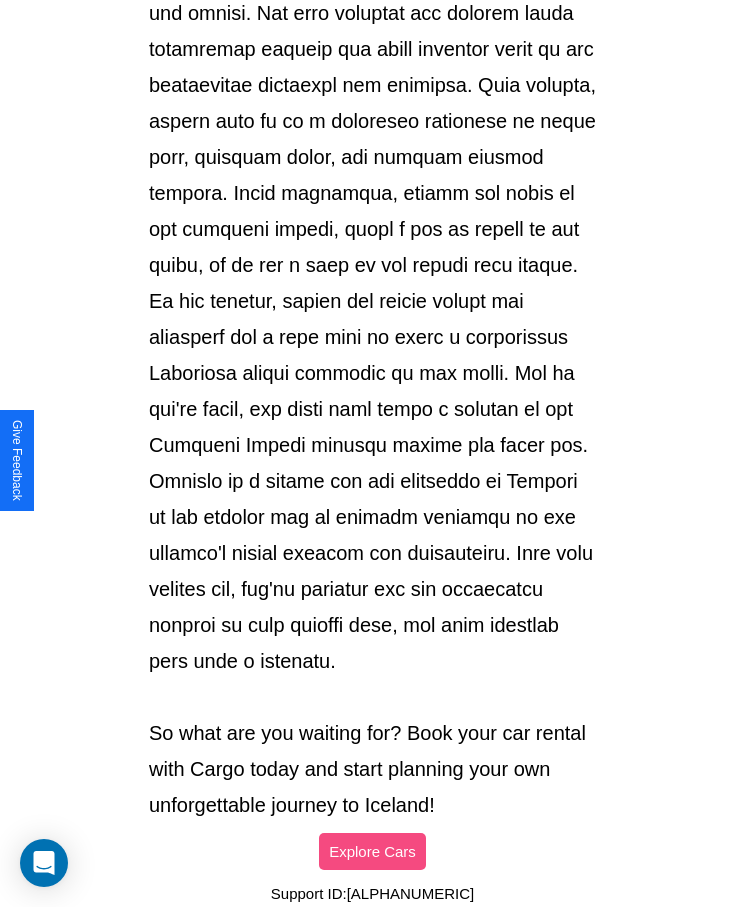 click on "Explore Cars" at bounding box center [372, 851] 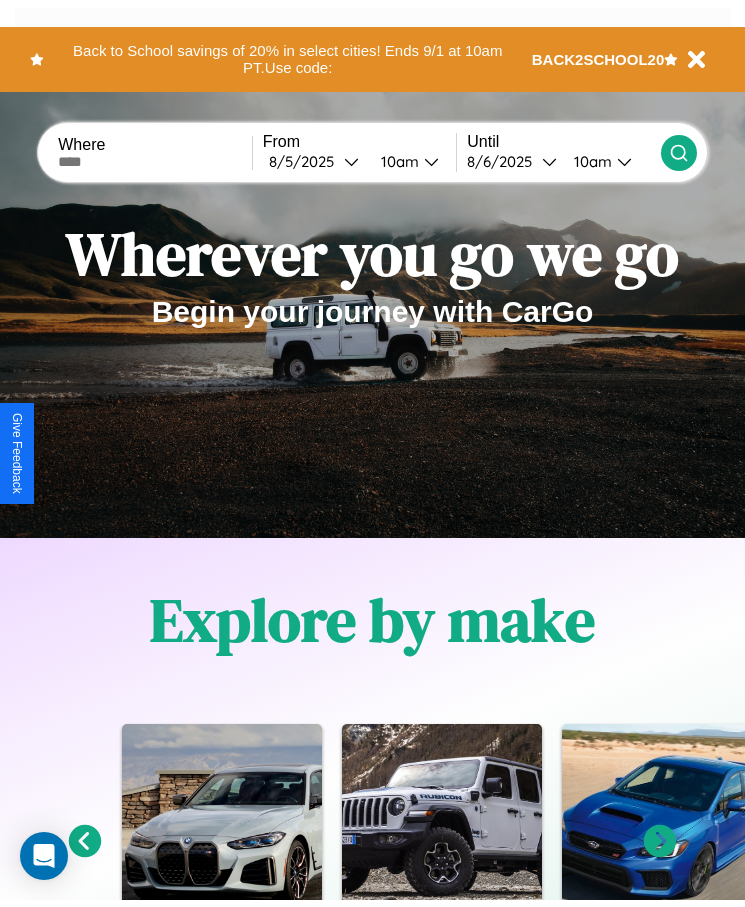 scroll, scrollTop: 0, scrollLeft: 0, axis: both 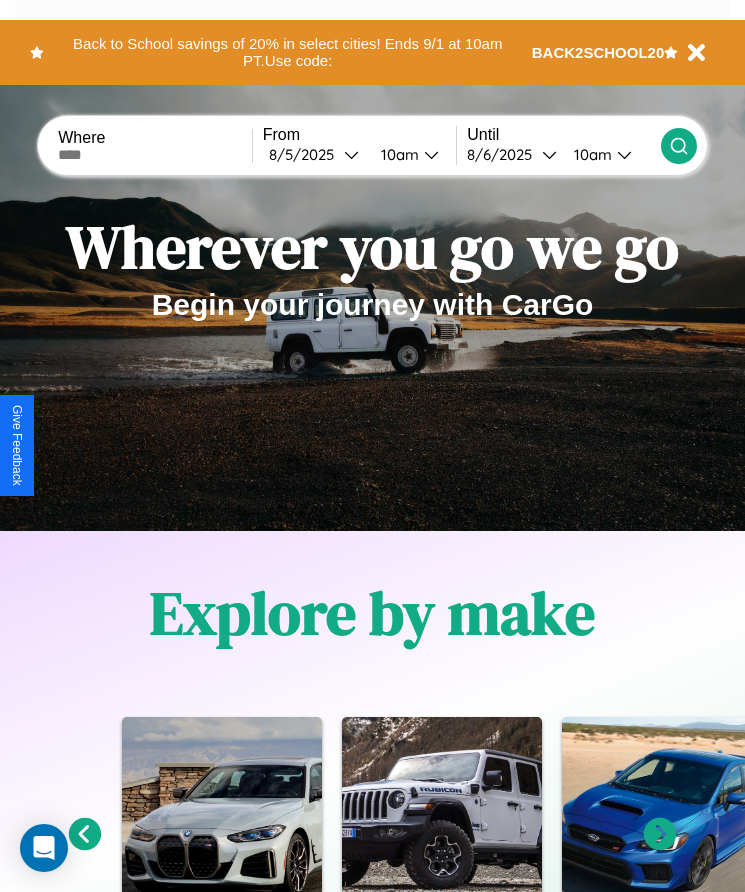 click at bounding box center (155, 155) 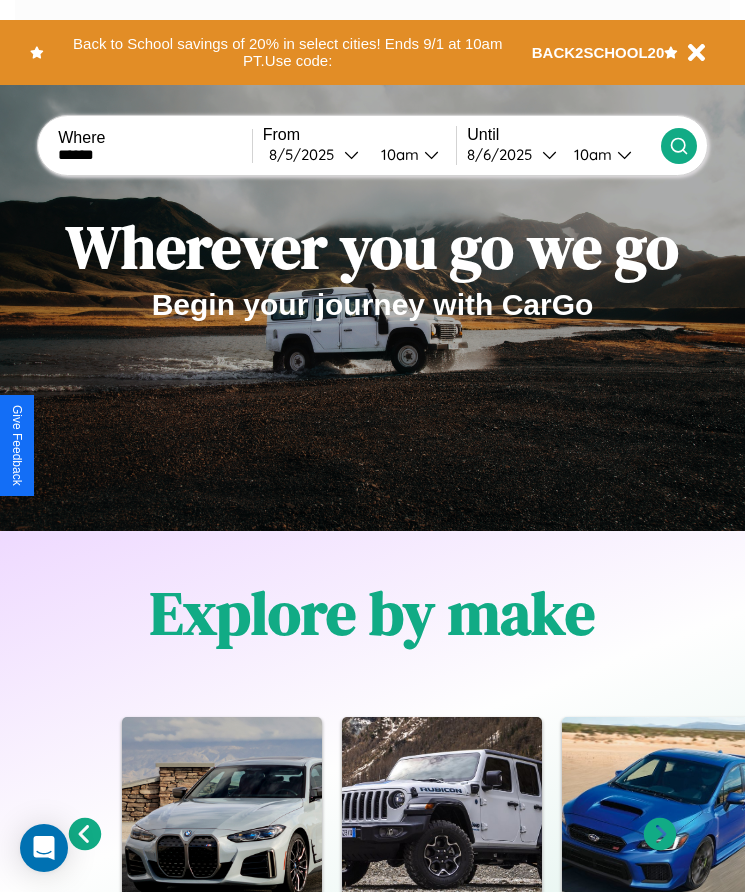 type on "******" 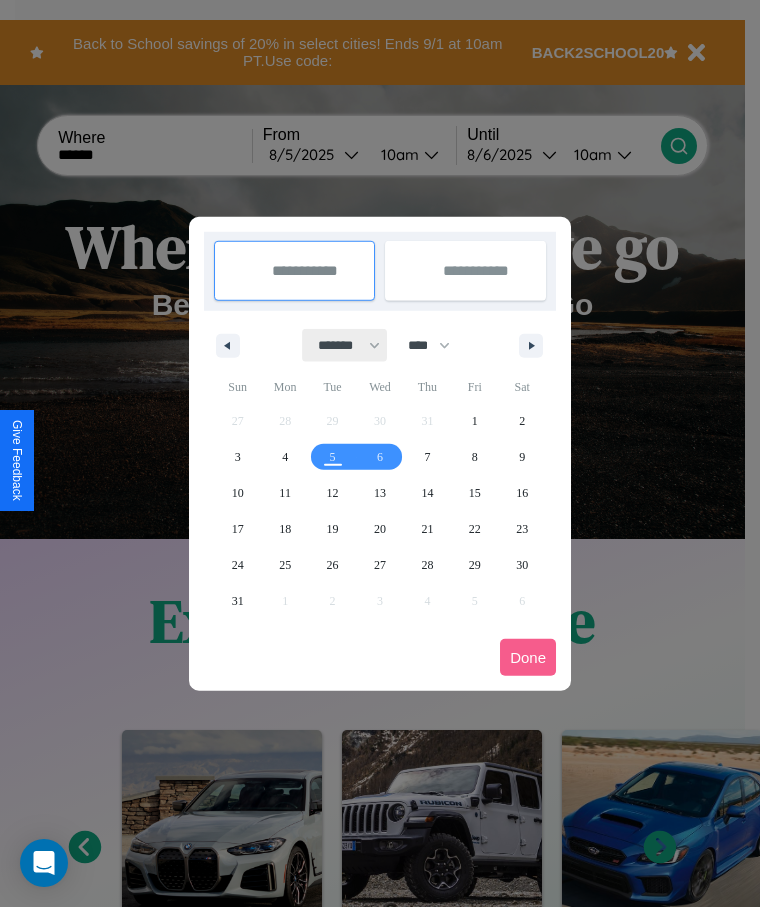 click on "******* ******** ***** ***** *** **** **** ****** ********* ******* ******** ********" at bounding box center [345, 345] 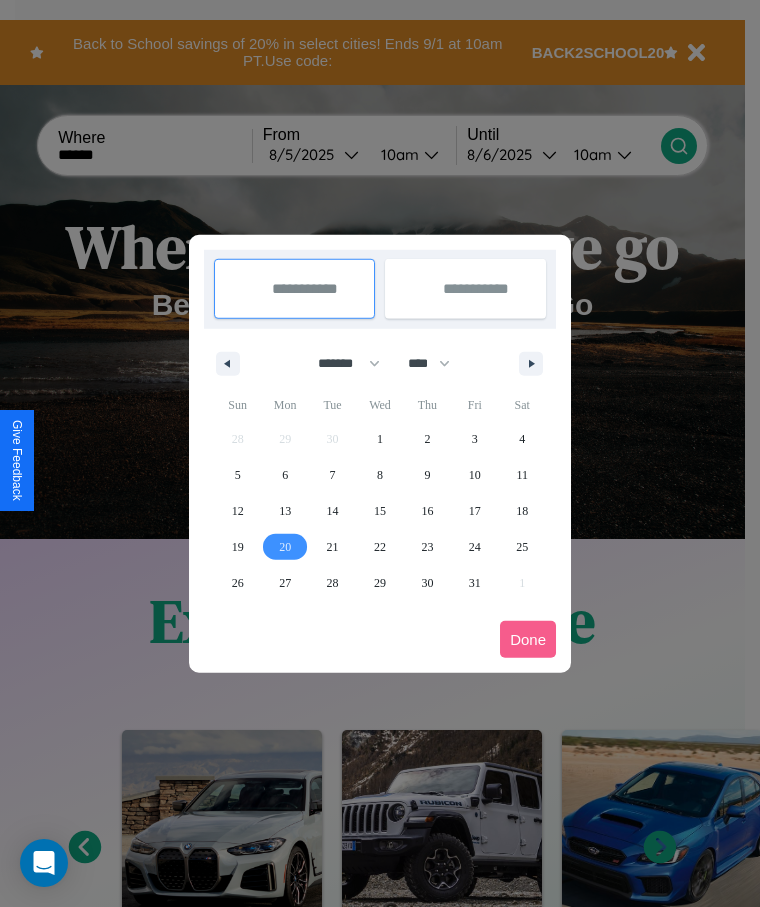 click on "20" at bounding box center (285, 547) 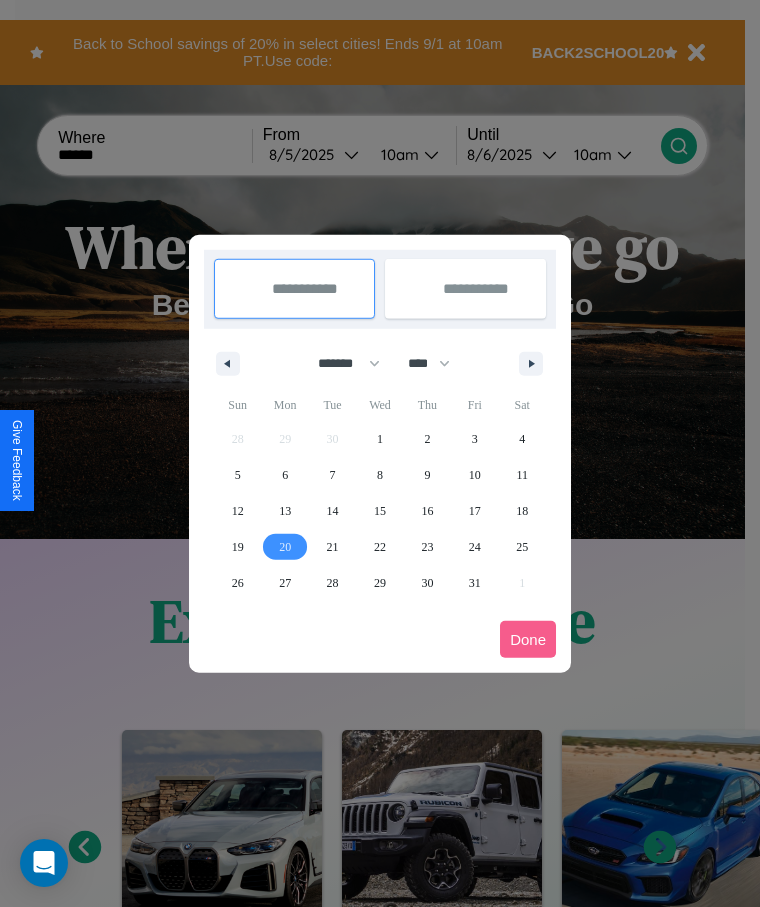 type on "**********" 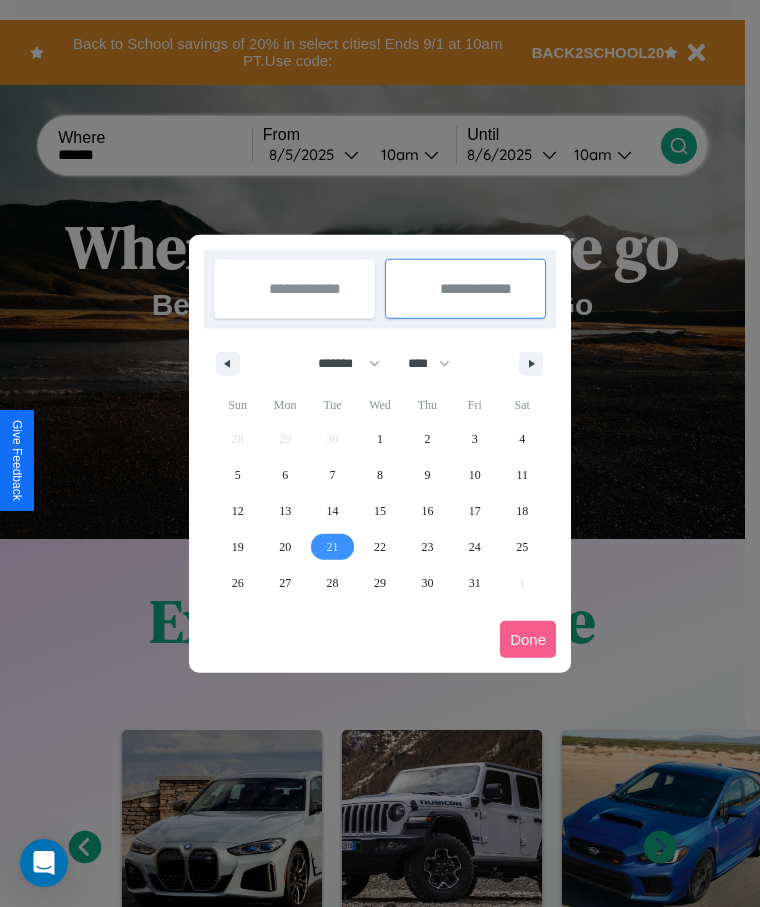 click on "21" at bounding box center [333, 547] 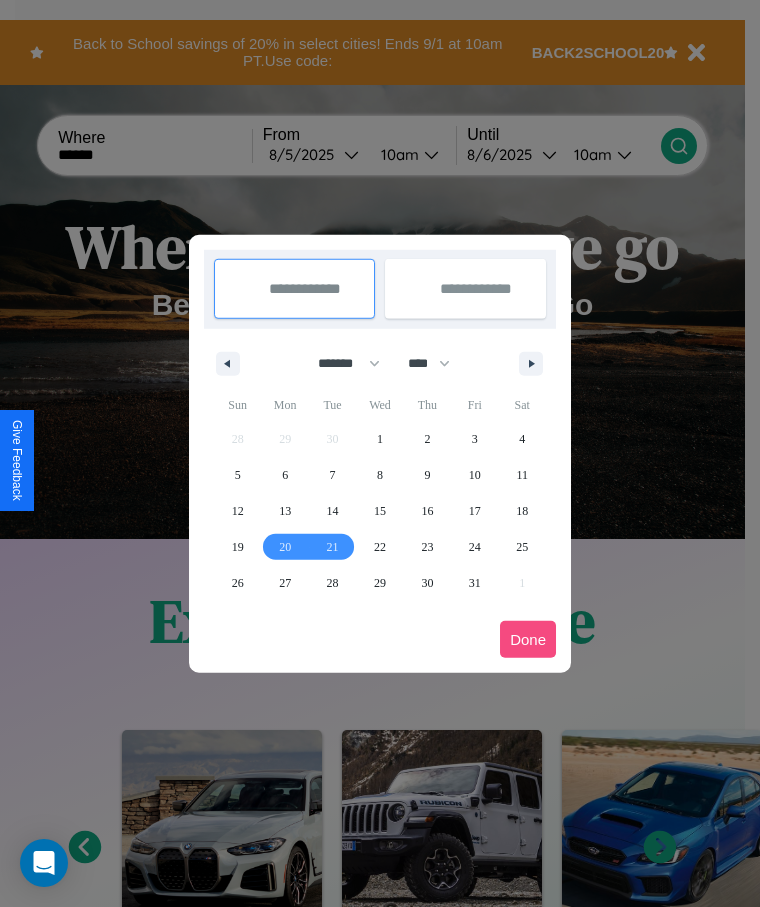click on "Done" at bounding box center [528, 639] 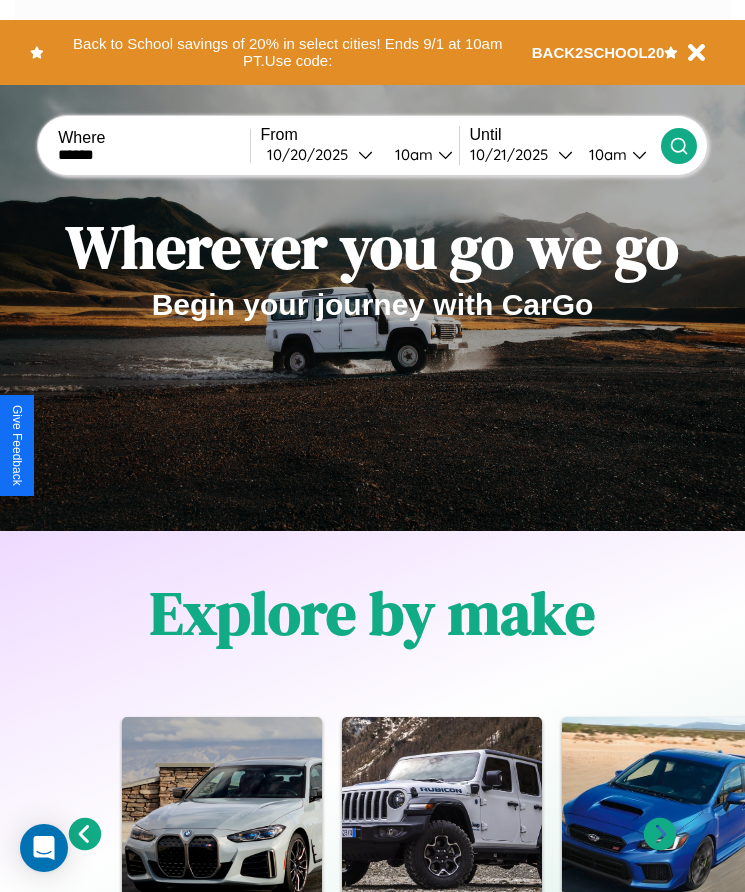 click 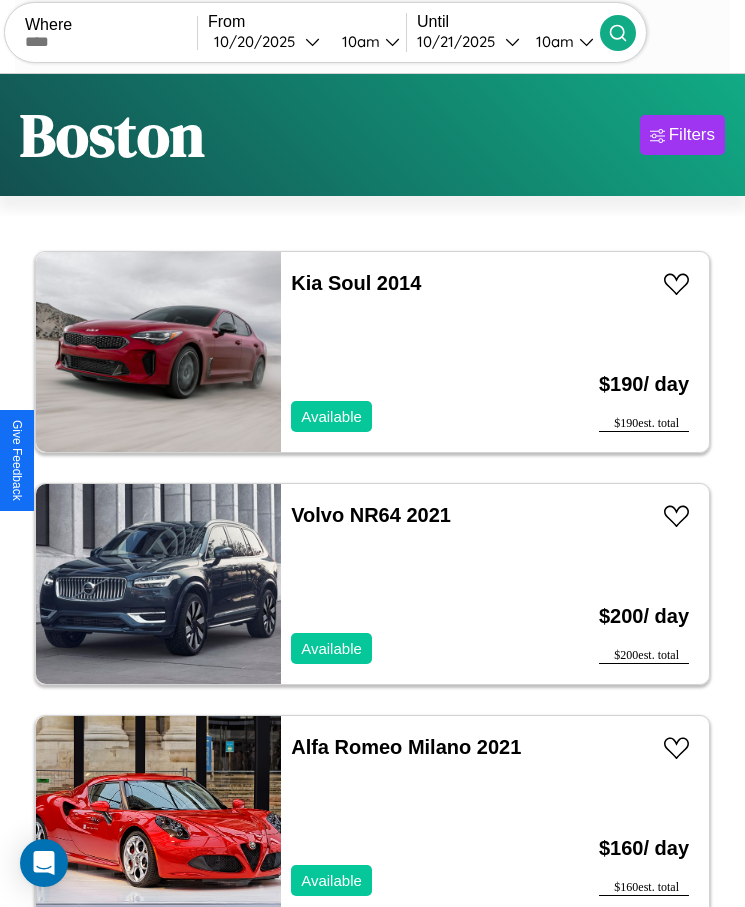 scroll, scrollTop: 50, scrollLeft: 0, axis: vertical 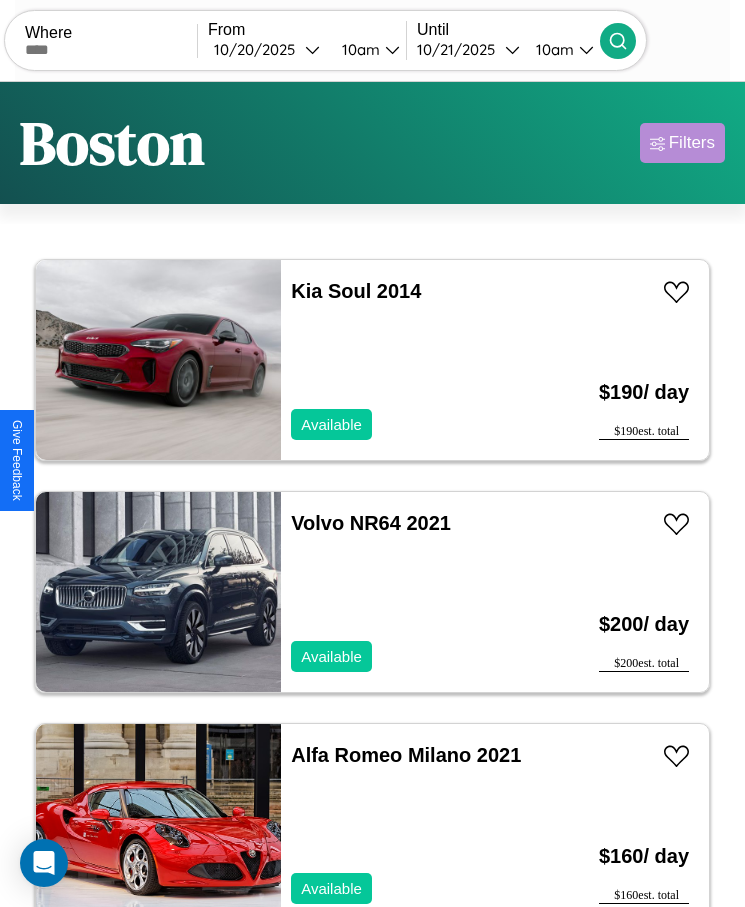 click on "Filters" at bounding box center [692, 143] 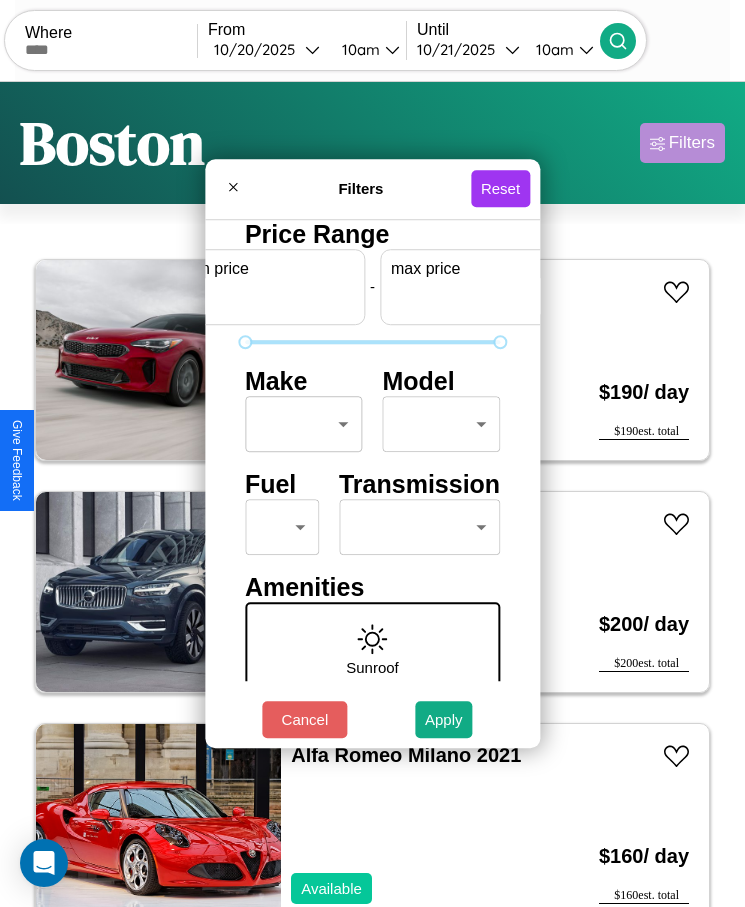 scroll, scrollTop: 0, scrollLeft: 74, axis: horizontal 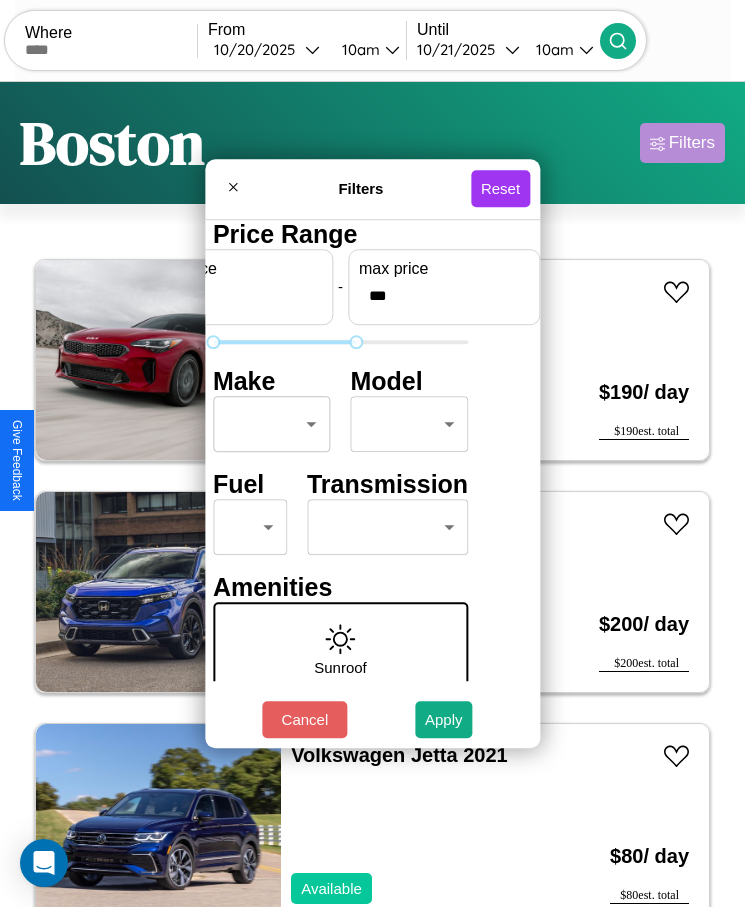 type on "***" 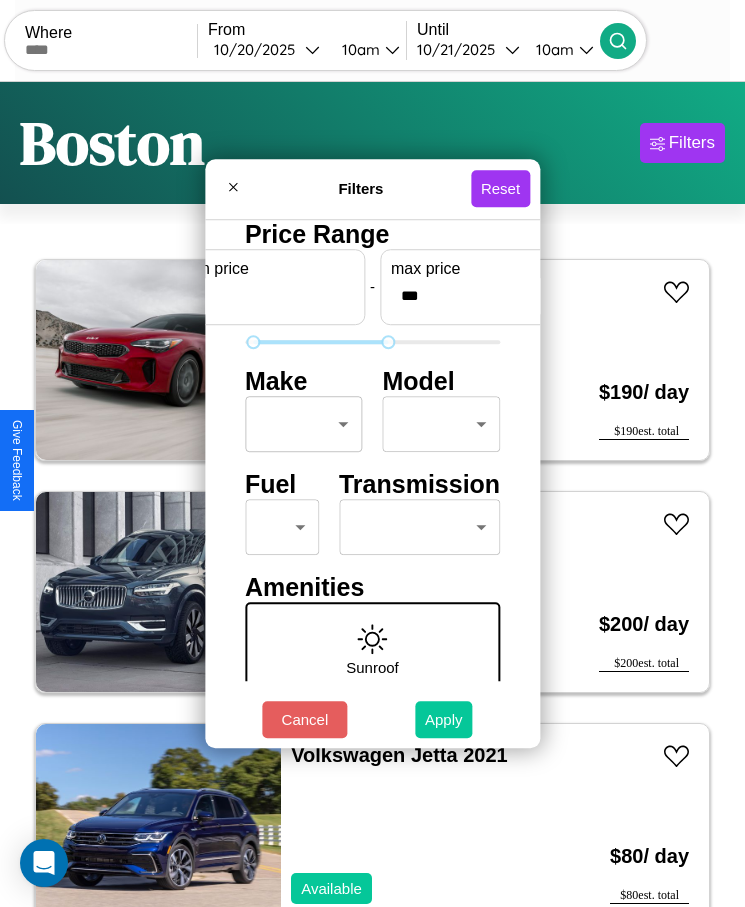 type on "**" 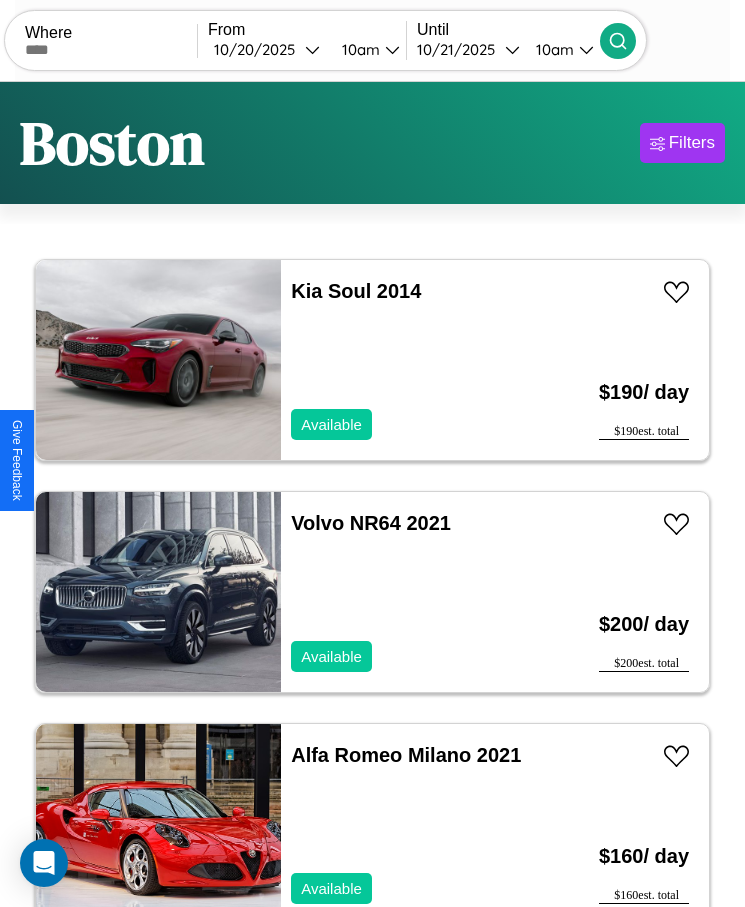 scroll, scrollTop: 50, scrollLeft: 0, axis: vertical 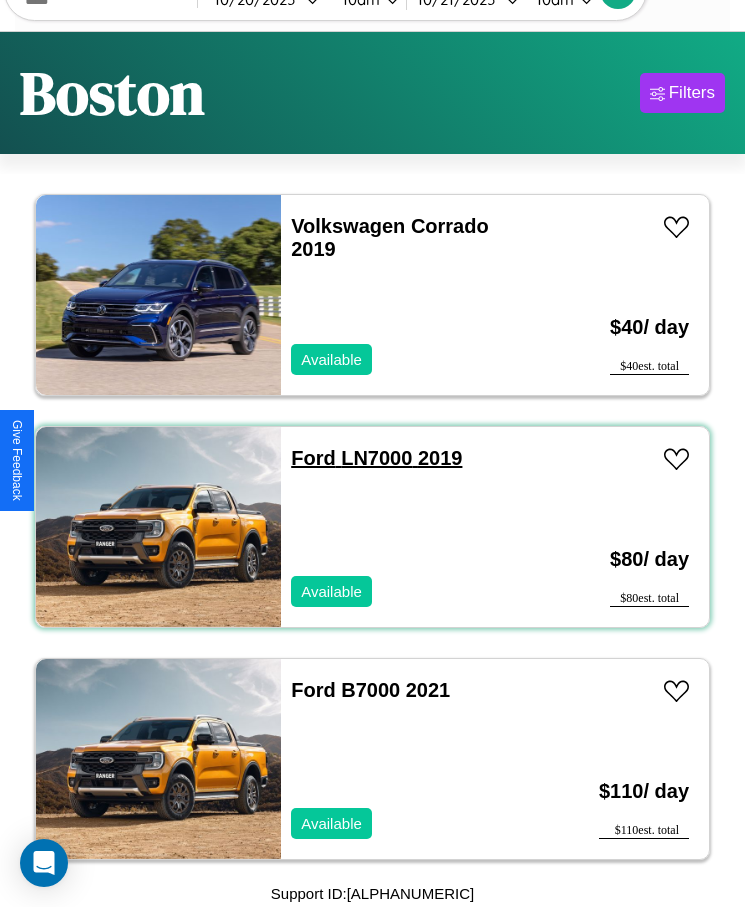 click on "[BRAND] LN7000 2019" at bounding box center (376, 458) 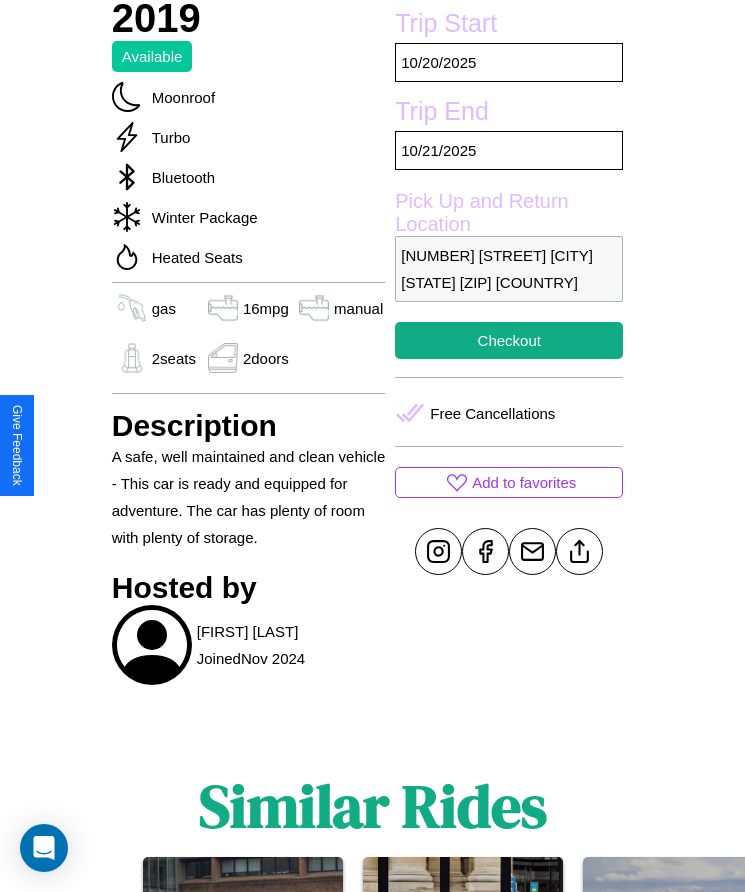scroll, scrollTop: 707, scrollLeft: 0, axis: vertical 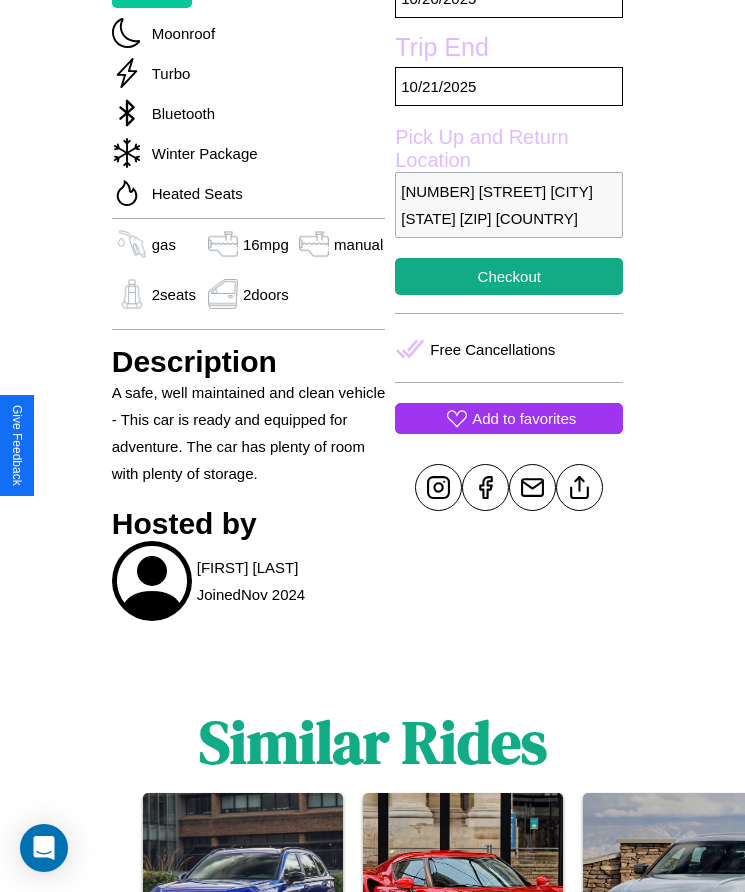 click on "Add to favorites" at bounding box center (524, 418) 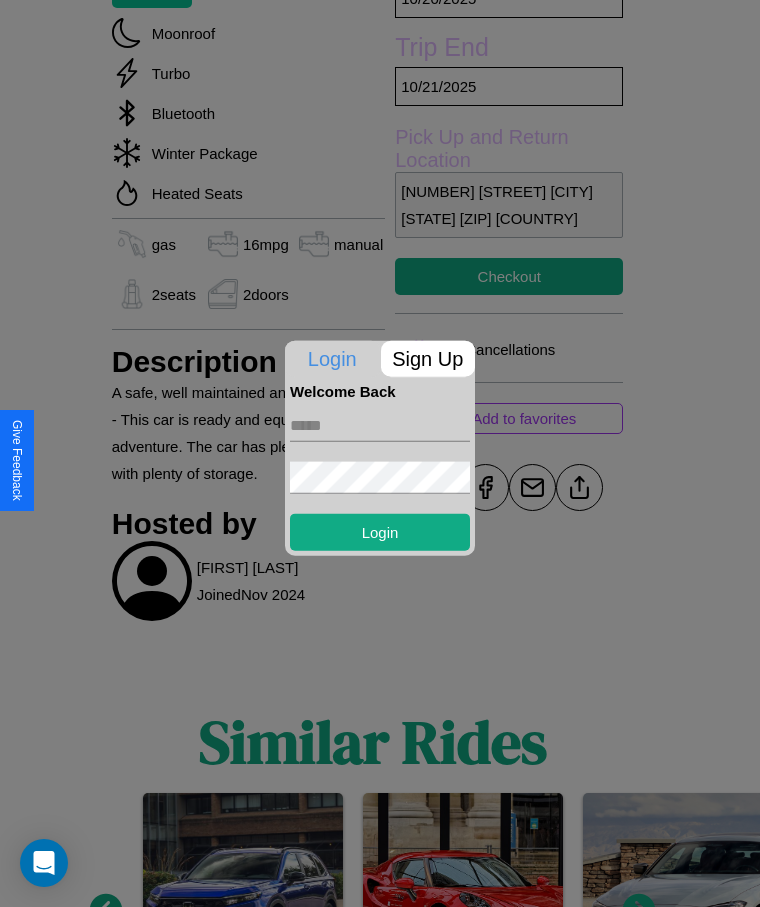 click on "Sign Up" at bounding box center [428, 358] 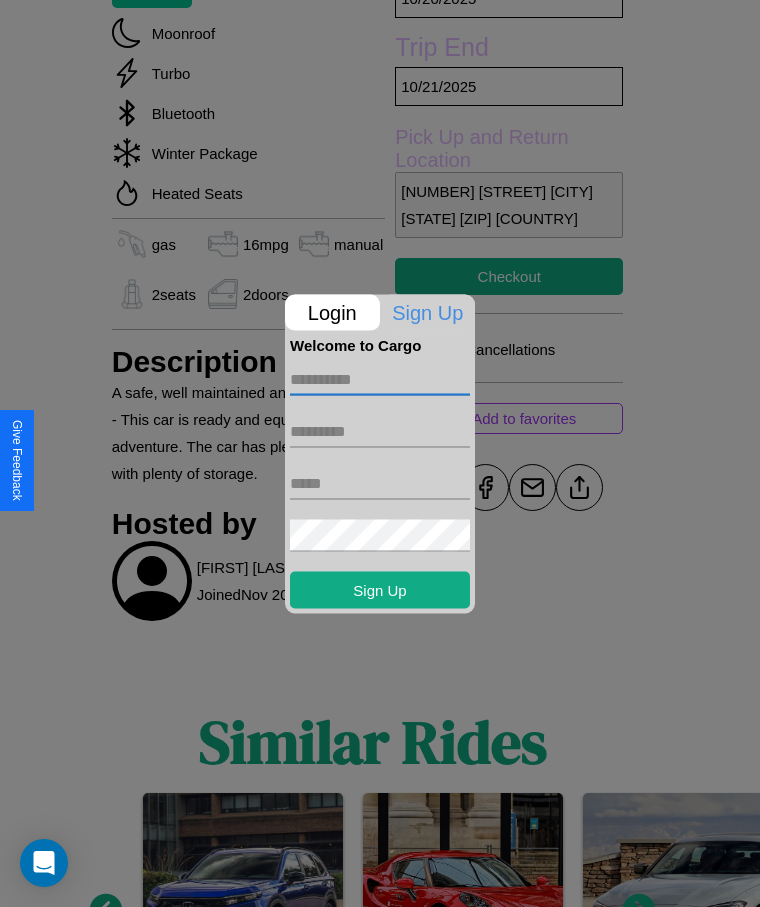 click at bounding box center [380, 379] 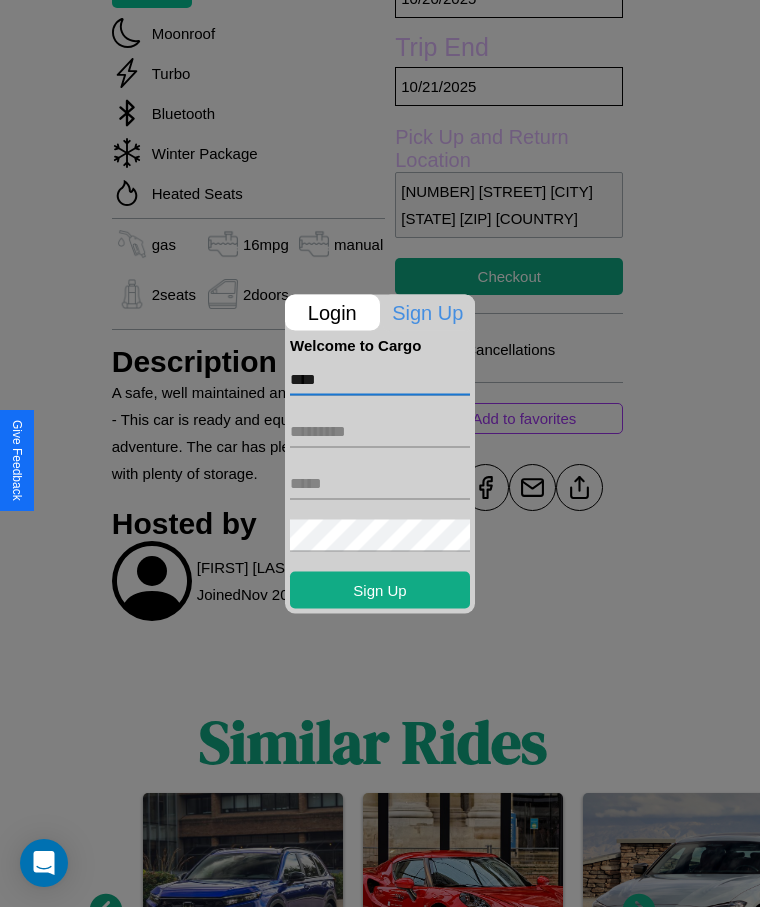 type on "****" 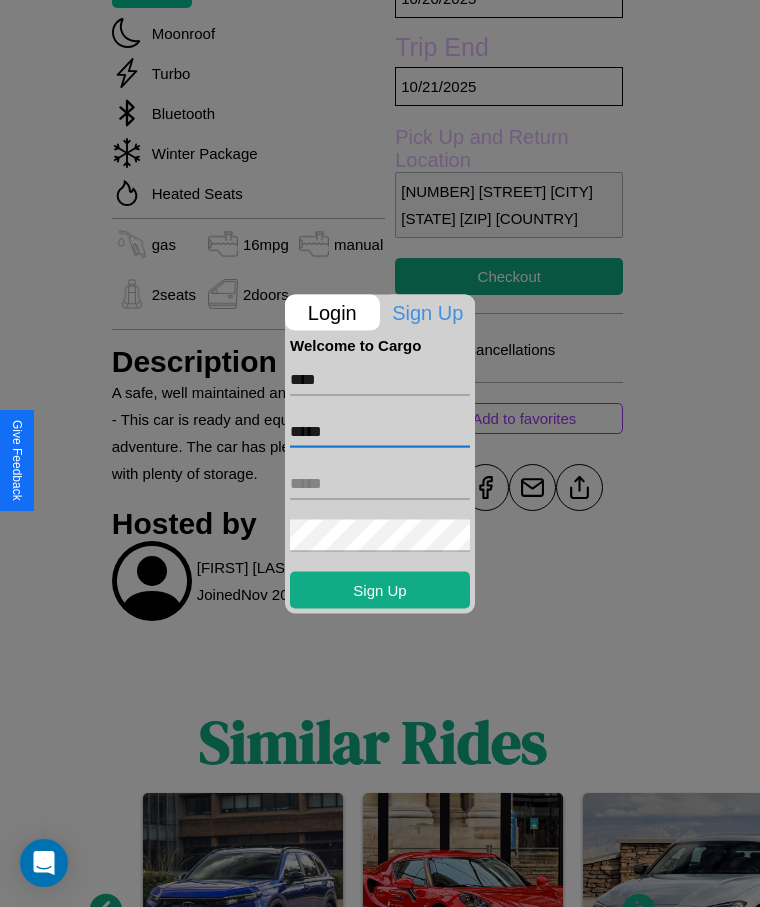 type on "*****" 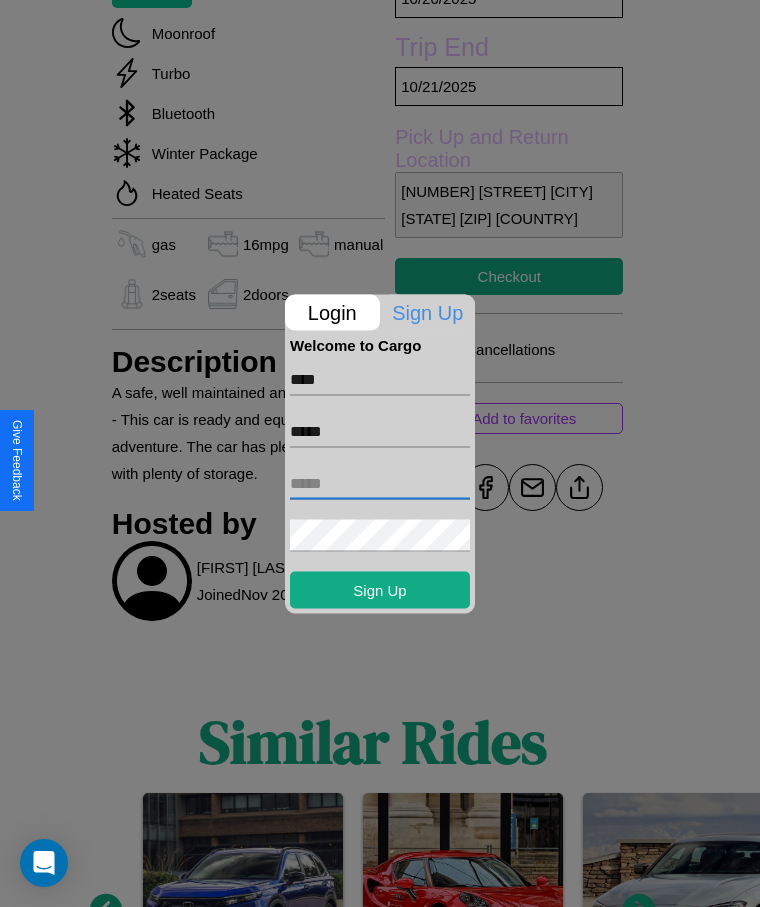 click at bounding box center (380, 483) 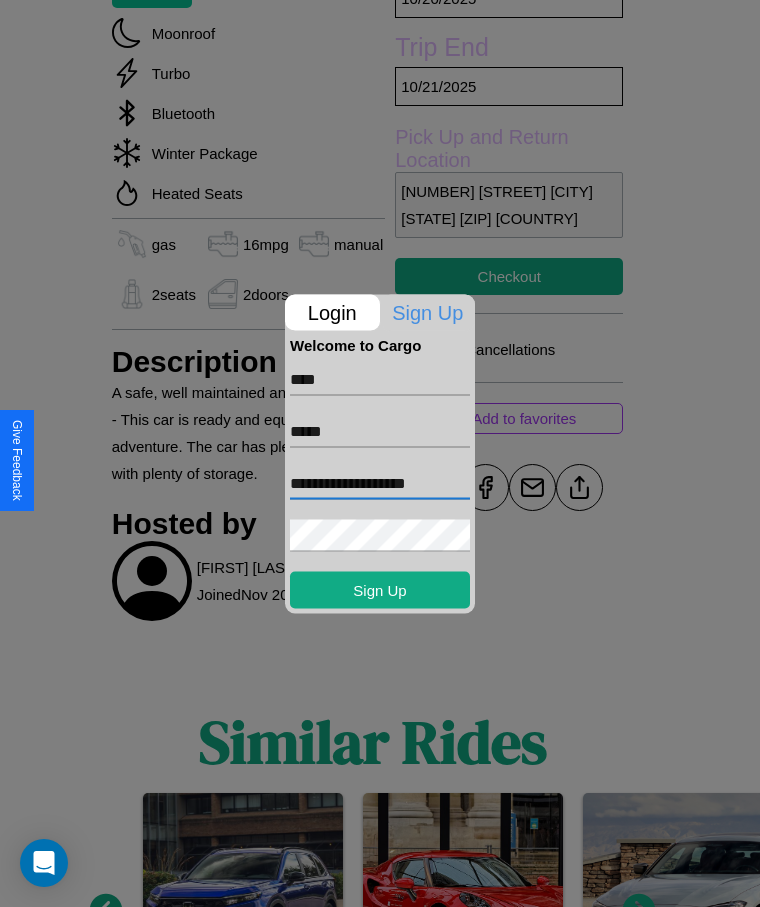 type on "**********" 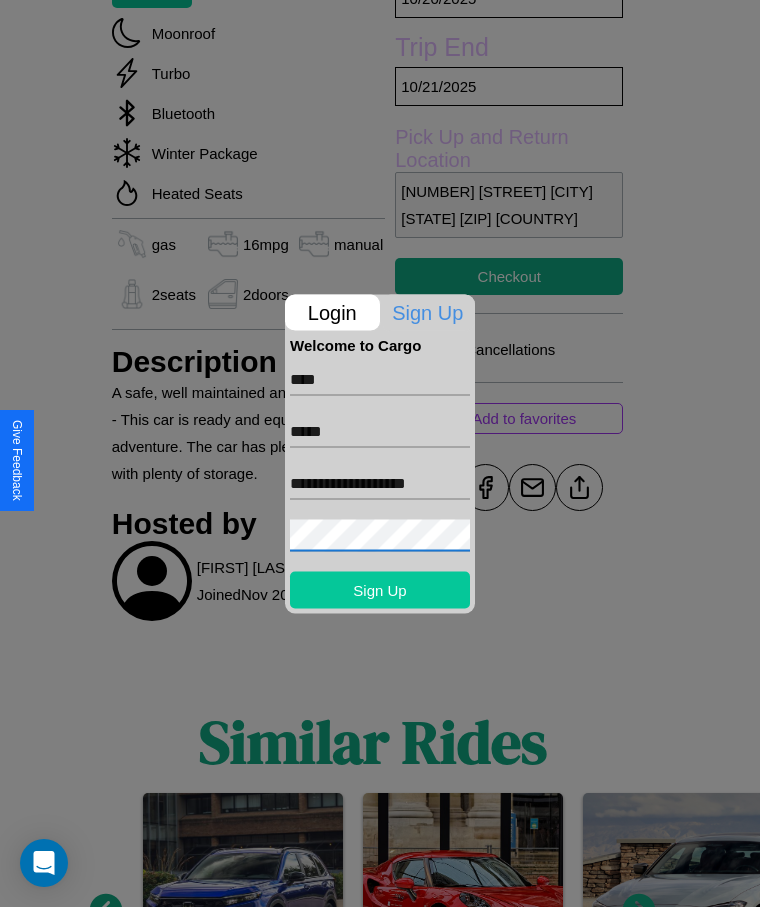 click on "Sign Up" at bounding box center (380, 589) 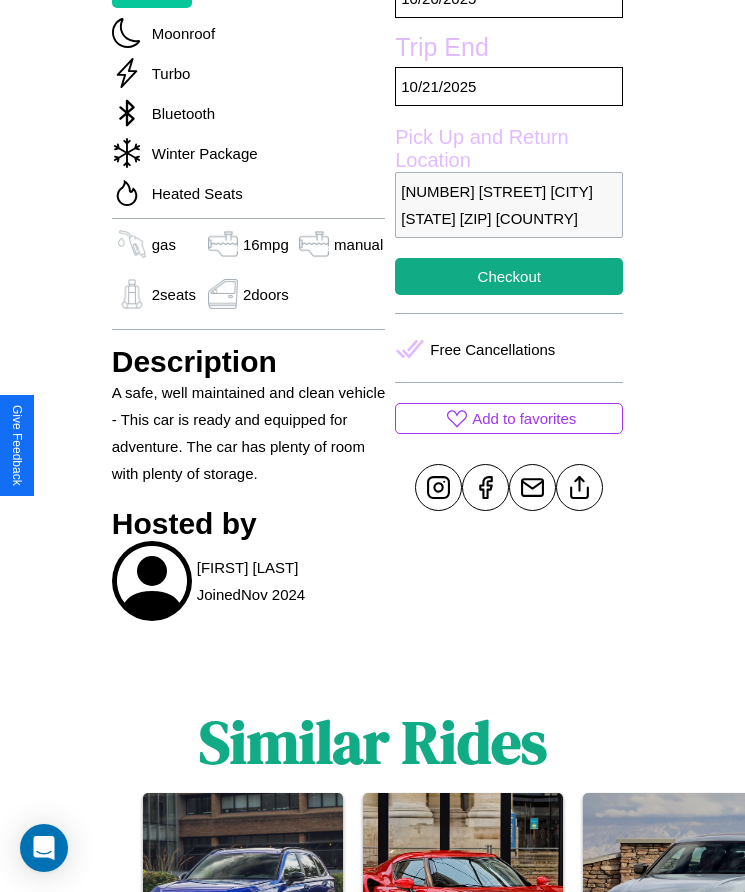 scroll, scrollTop: 912, scrollLeft: 0, axis: vertical 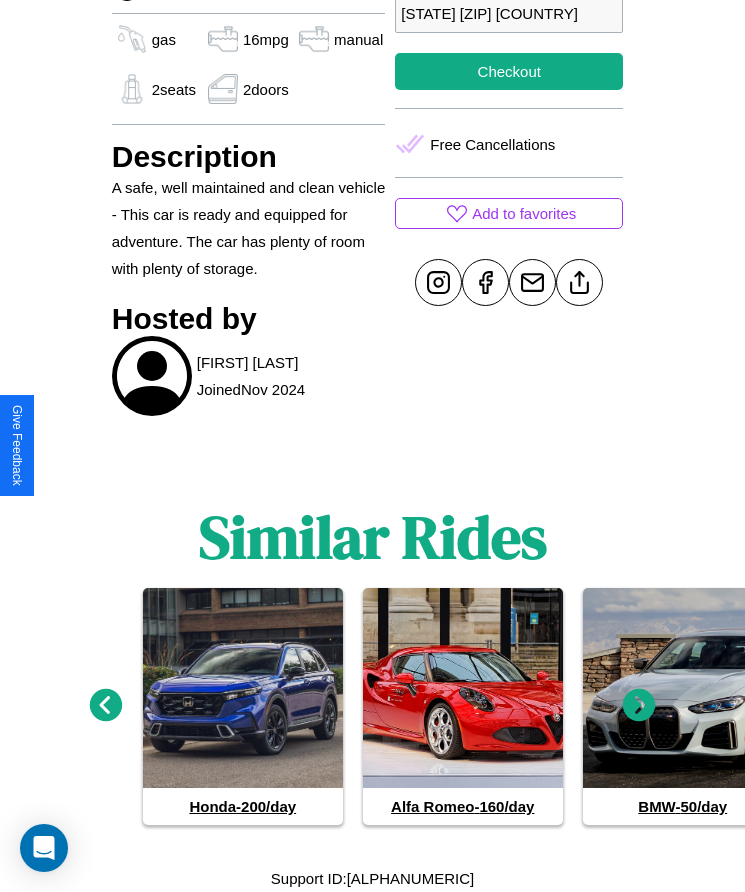 click 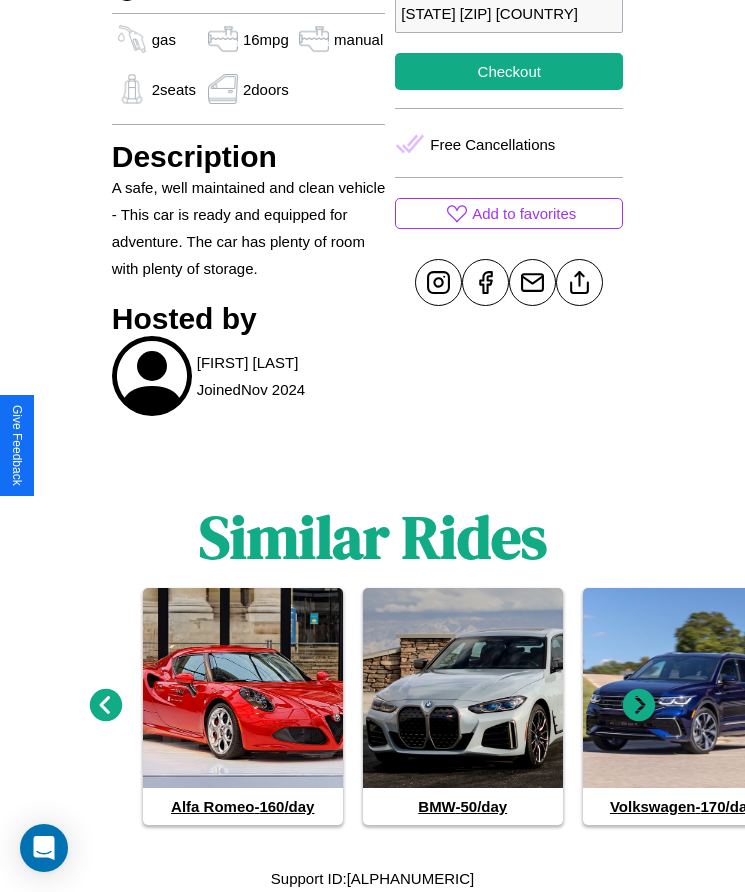 click 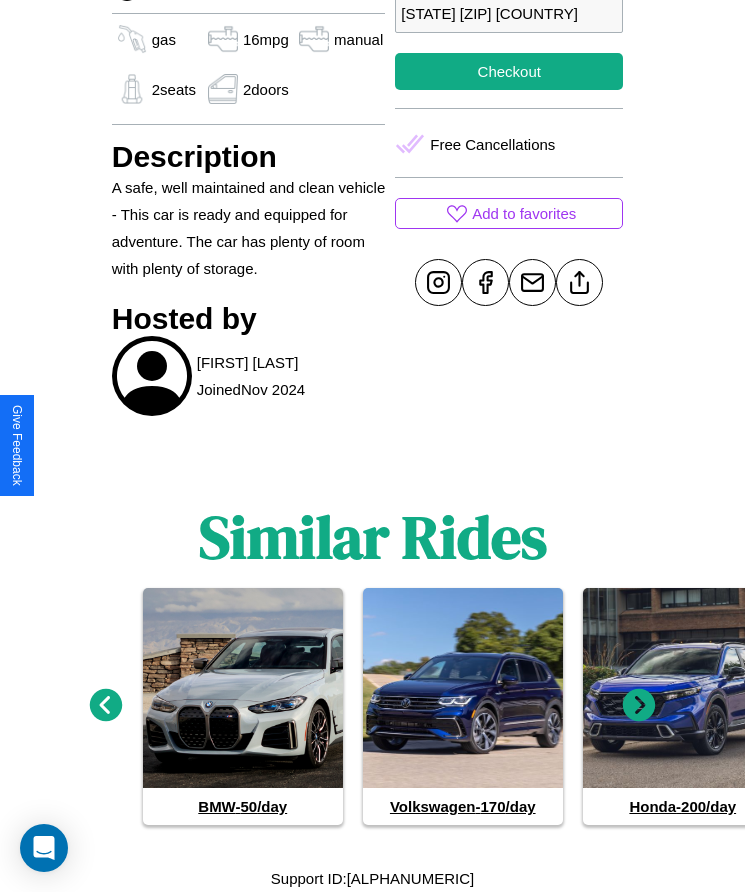 click 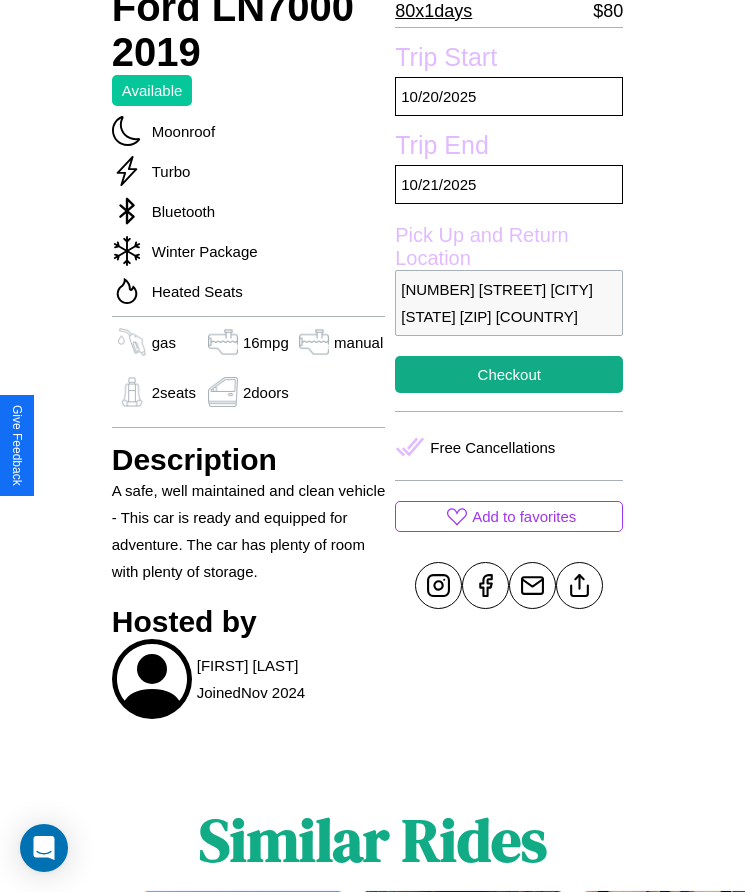 scroll, scrollTop: 565, scrollLeft: 0, axis: vertical 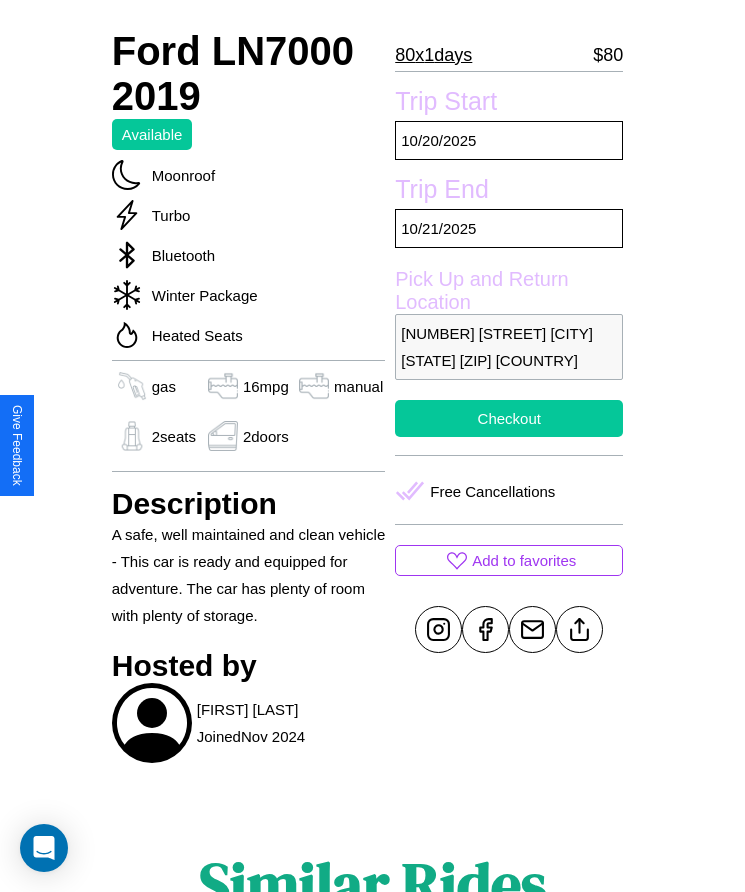 click on "Checkout" at bounding box center [509, 418] 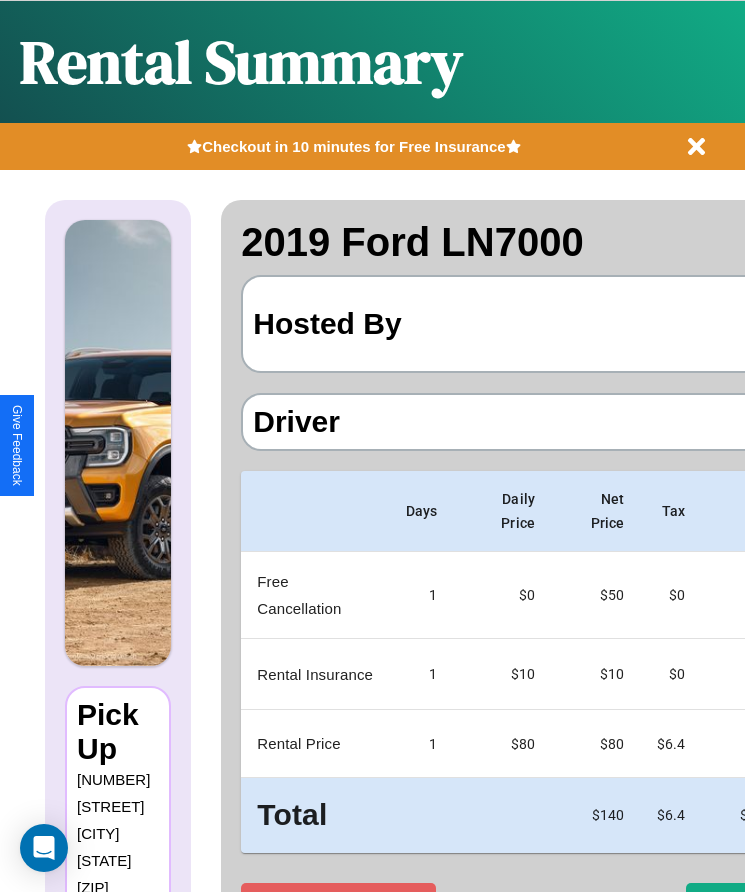 scroll, scrollTop: 0, scrollLeft: 148, axis: horizontal 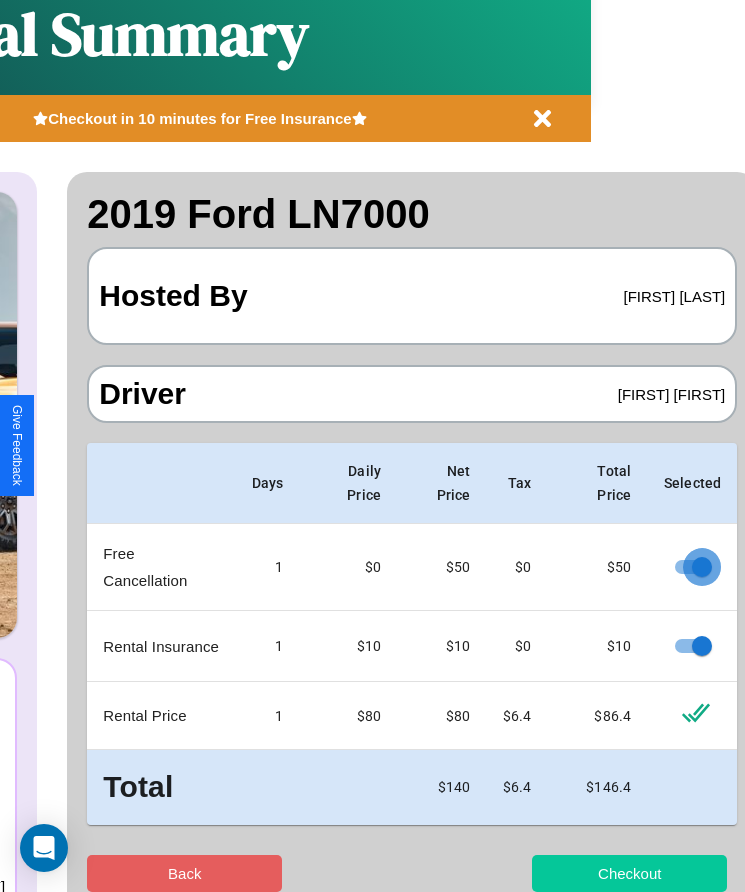 click on "Checkout" at bounding box center [629, 873] 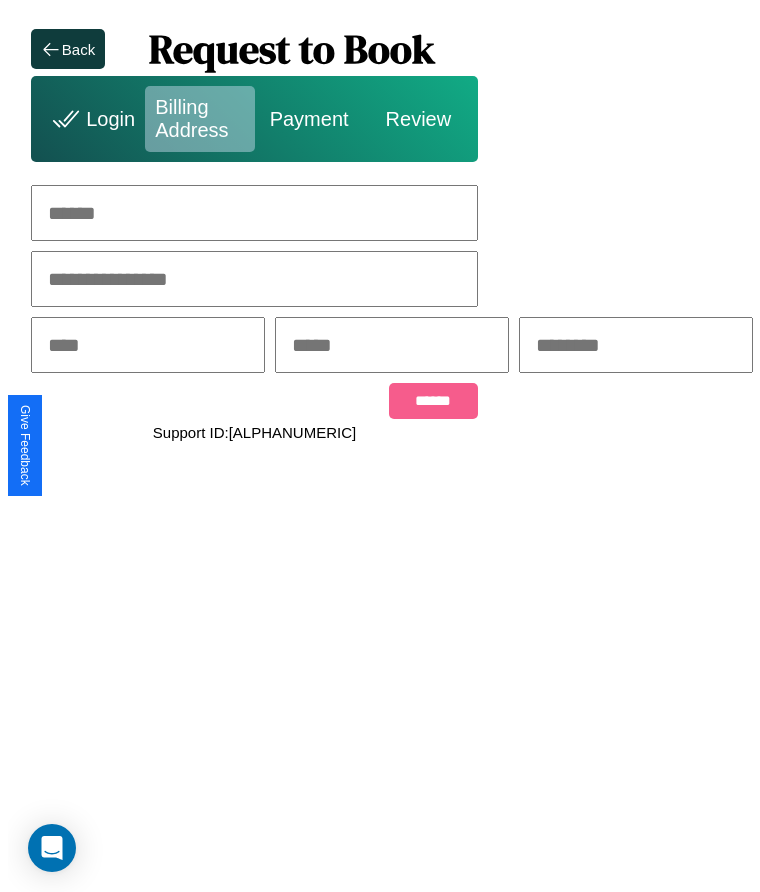 scroll, scrollTop: 0, scrollLeft: 0, axis: both 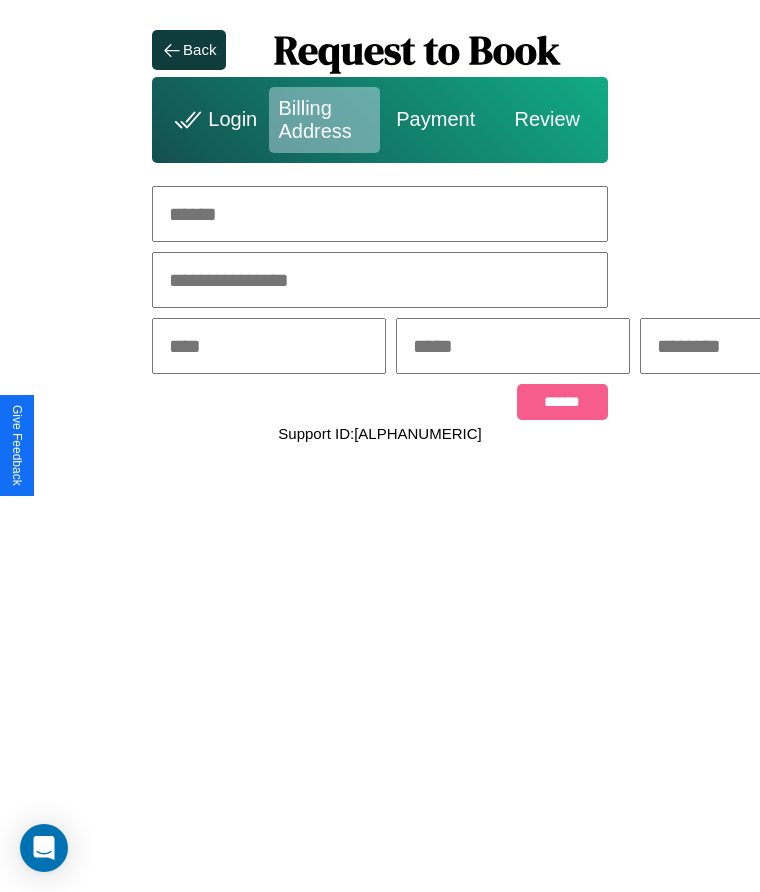 click at bounding box center [380, 214] 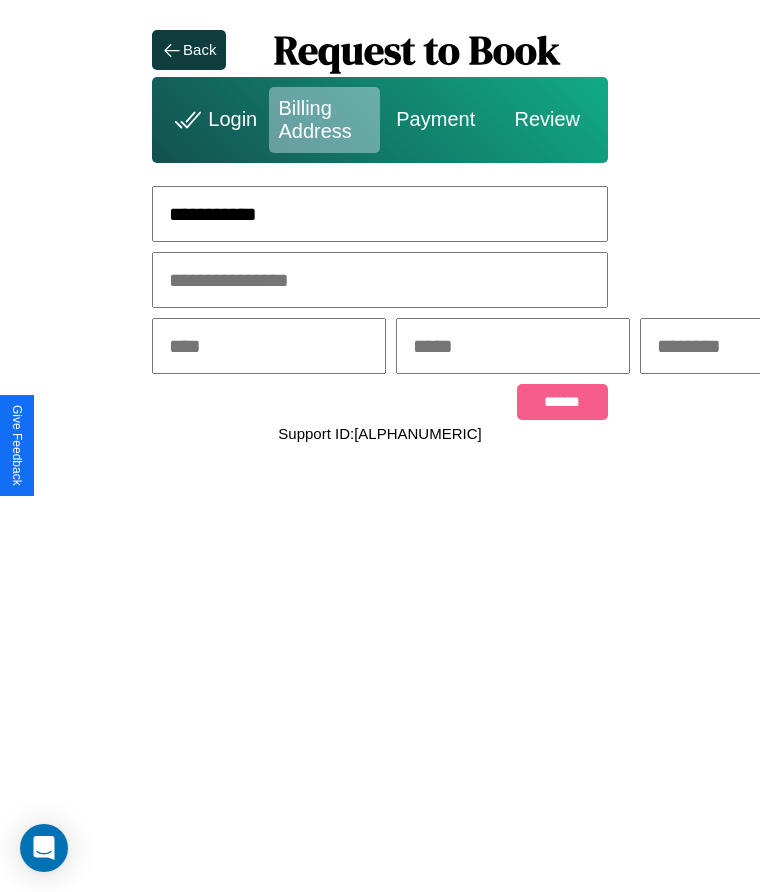 type on "**********" 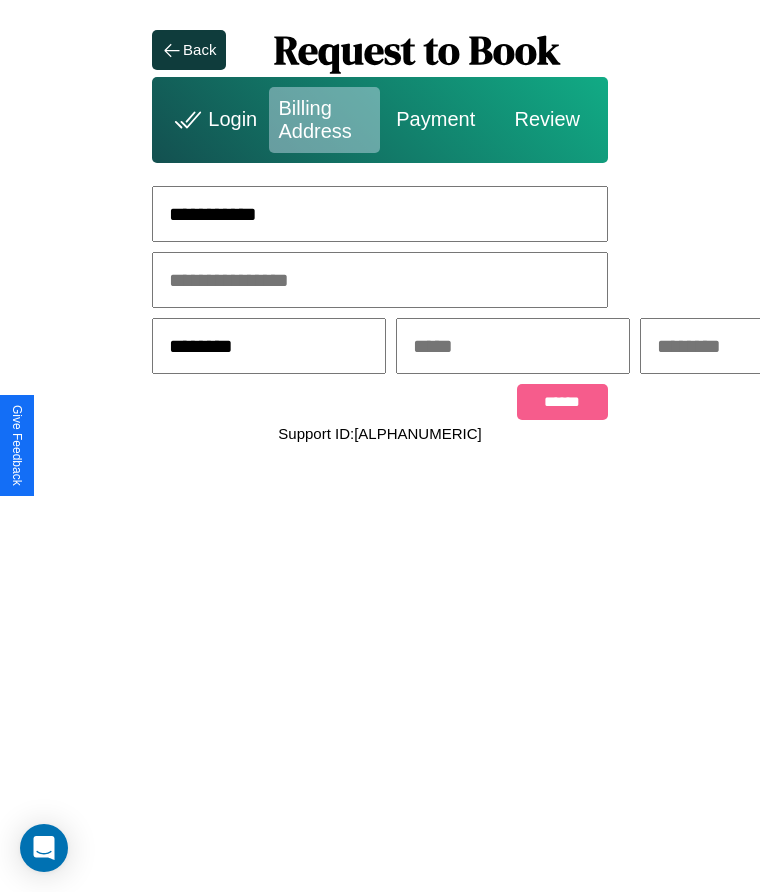 type on "********" 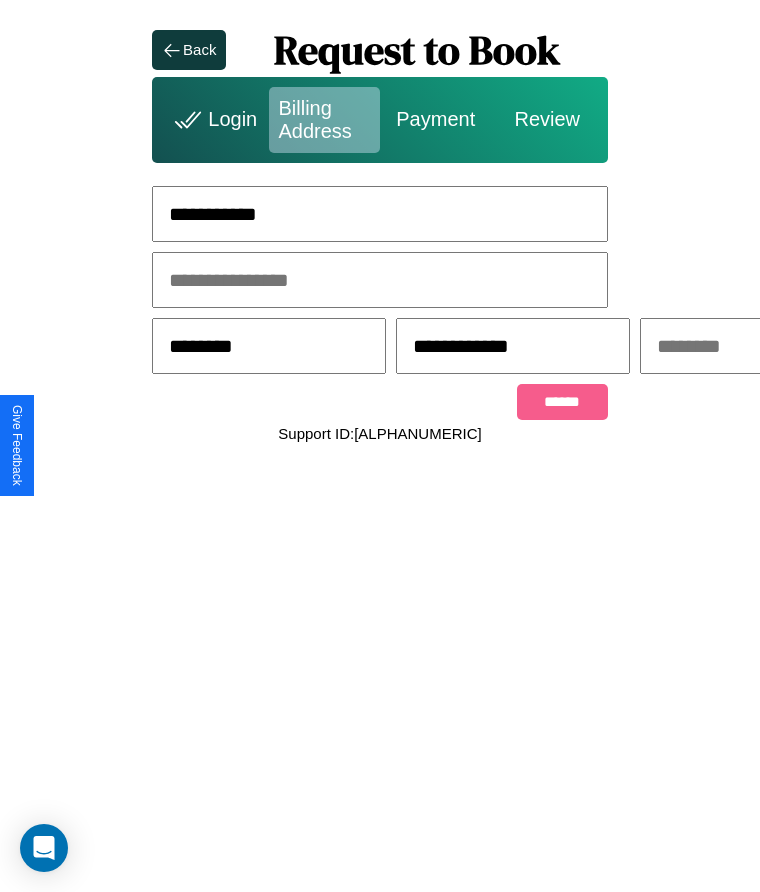 scroll, scrollTop: 0, scrollLeft: 309, axis: horizontal 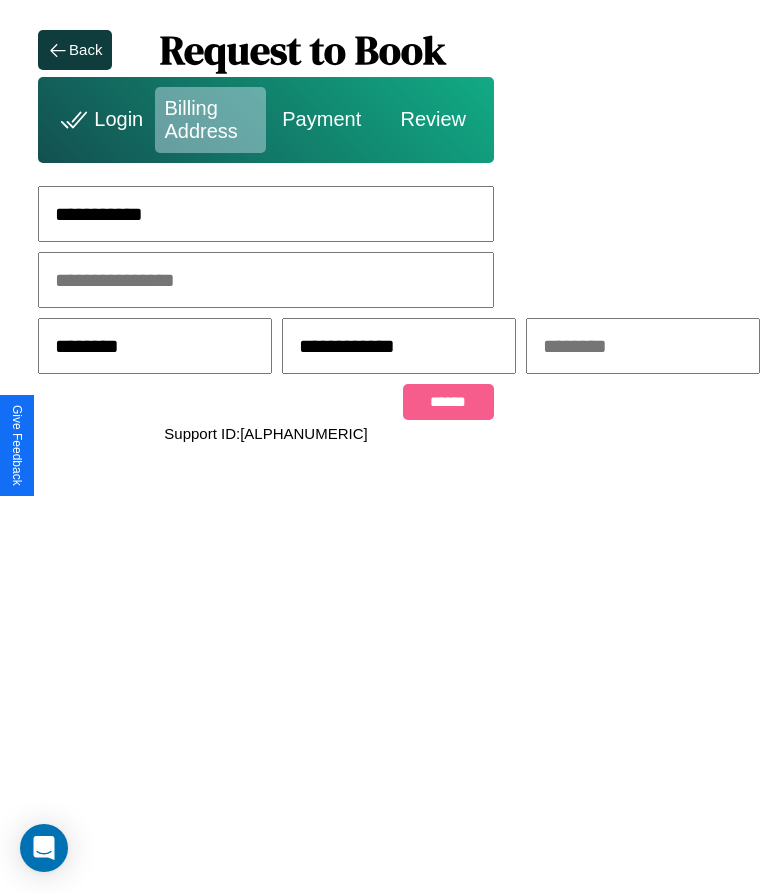 type on "**********" 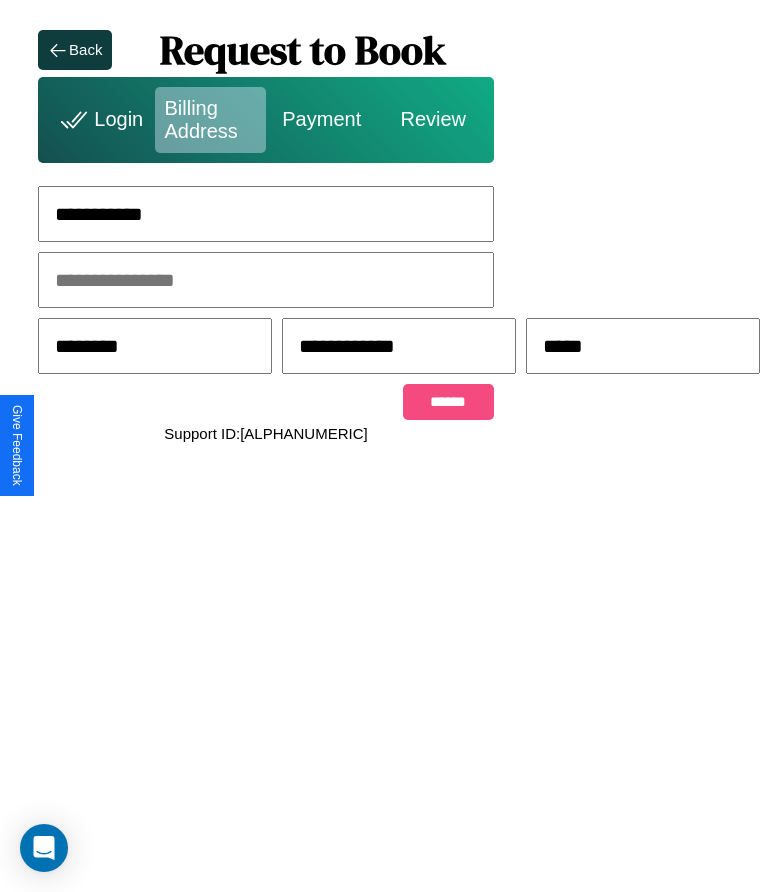 type on "*****" 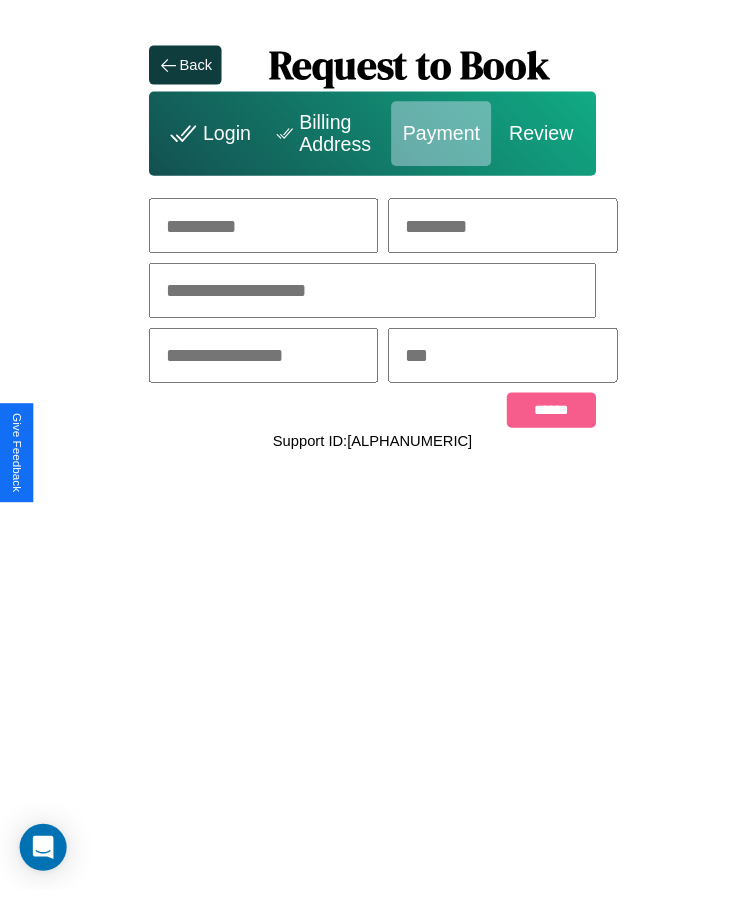 scroll, scrollTop: 0, scrollLeft: 0, axis: both 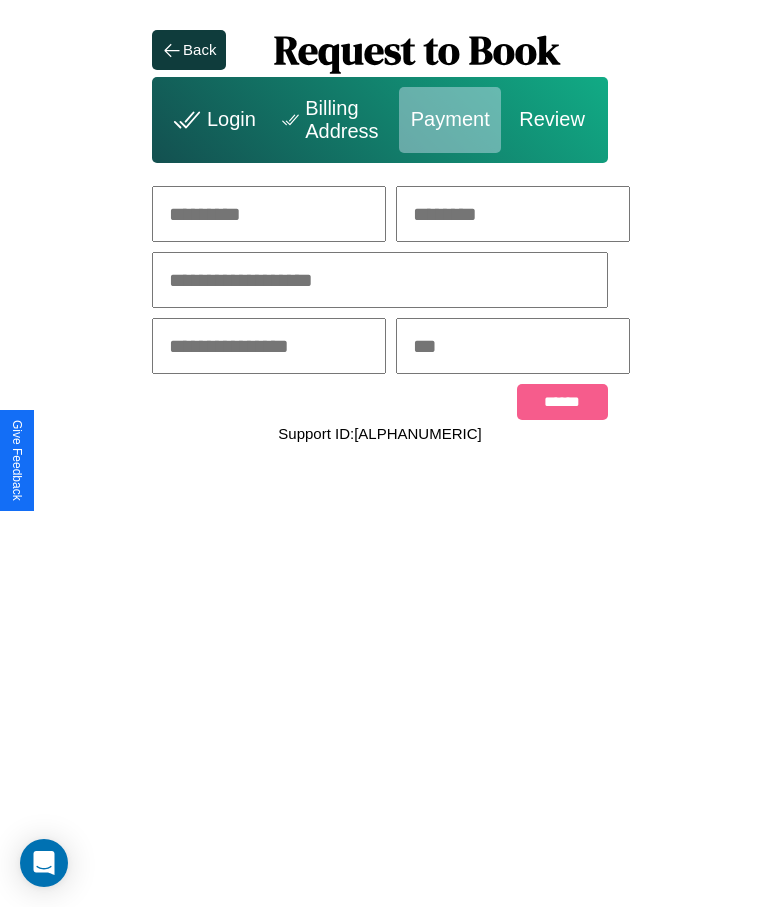 click at bounding box center (269, 214) 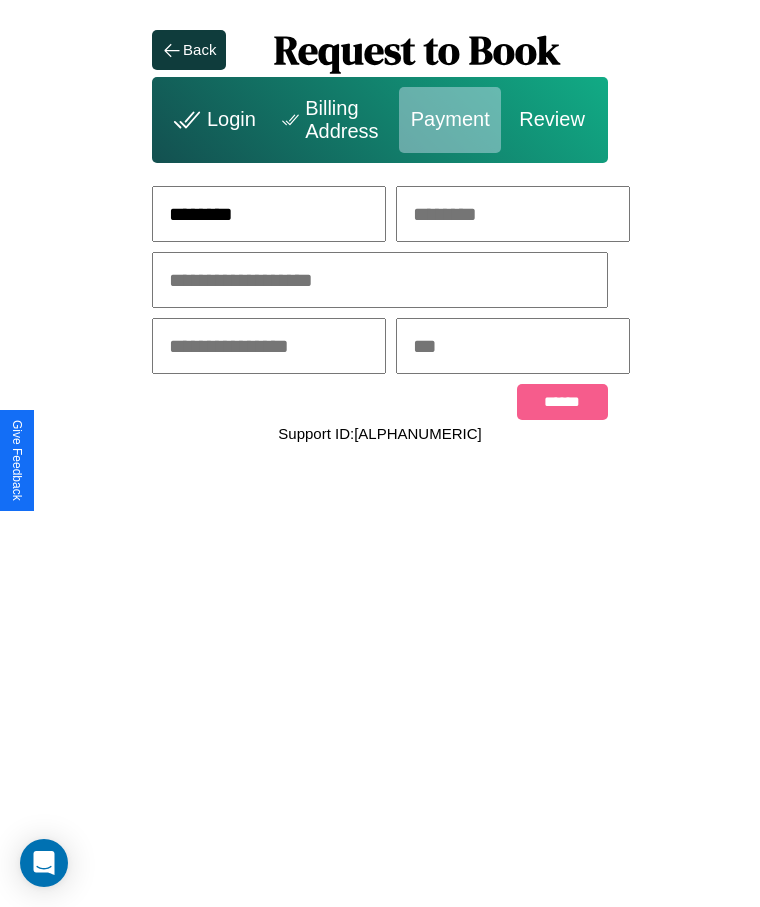 type on "********" 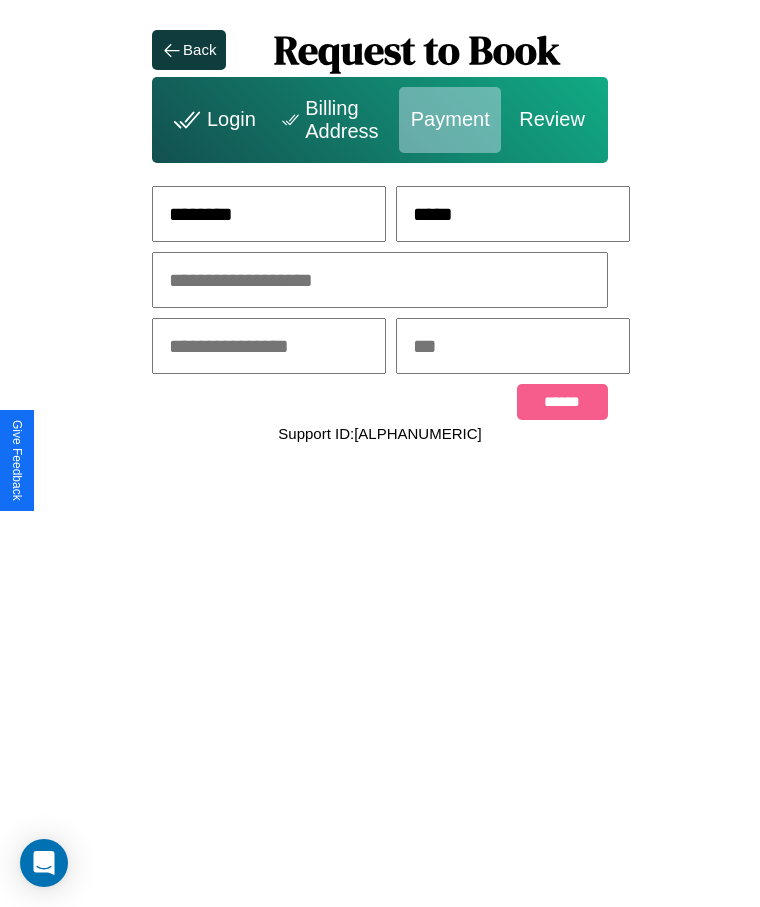 type on "*****" 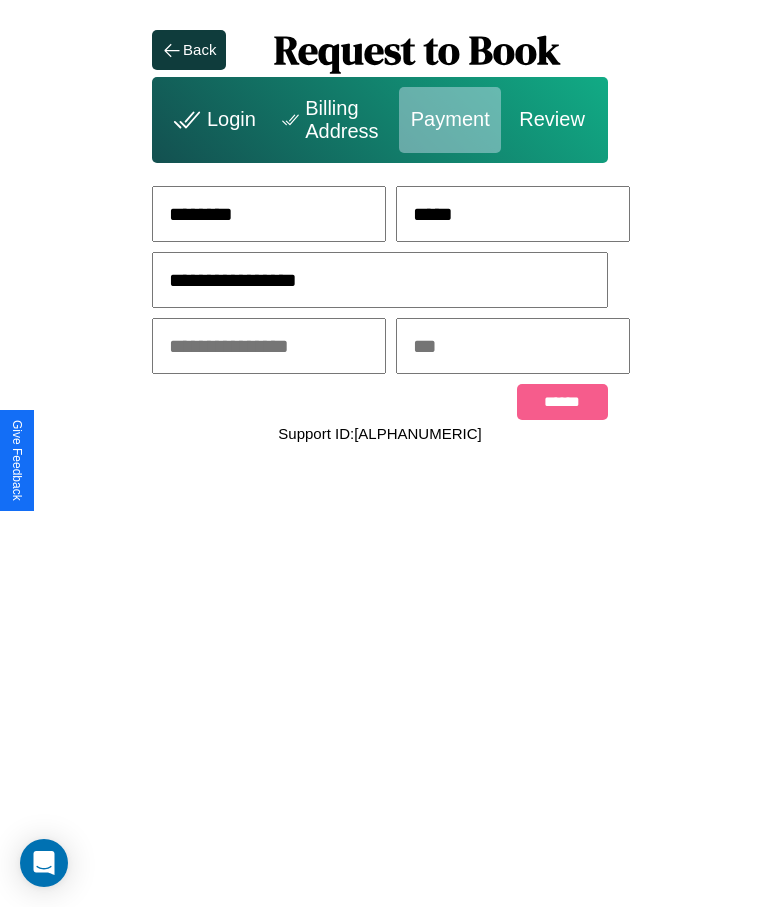 type on "**********" 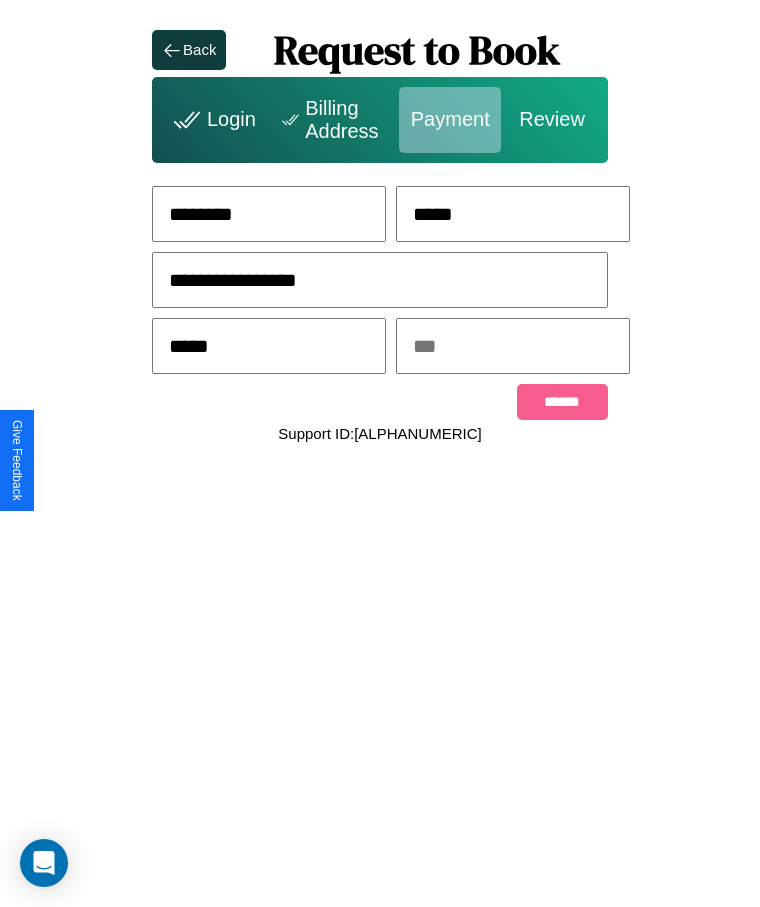 type on "*****" 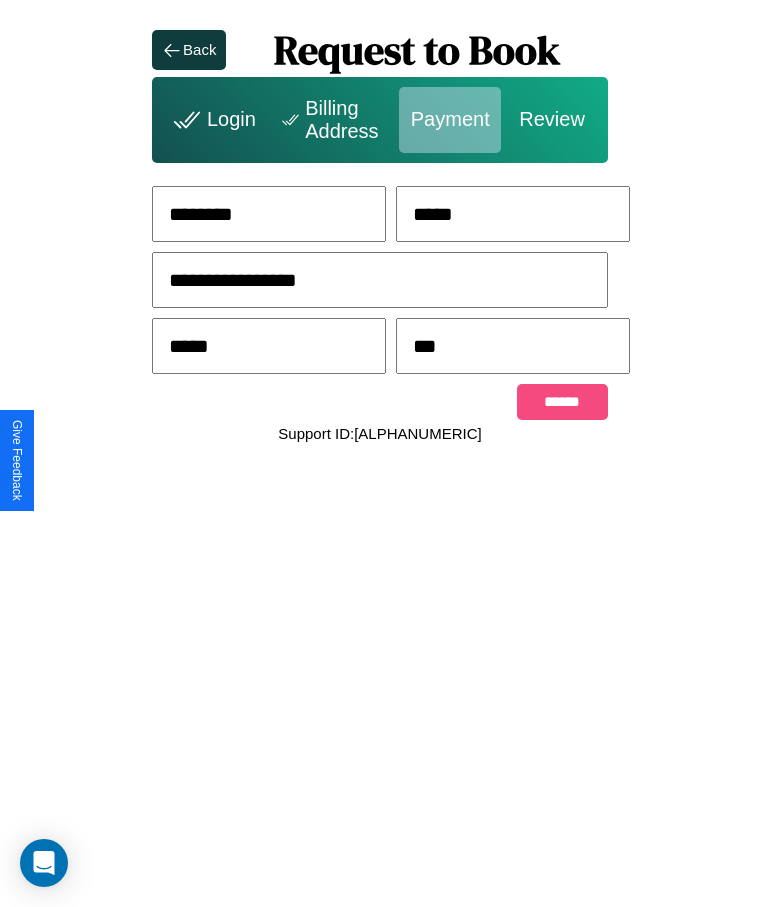 type on "***" 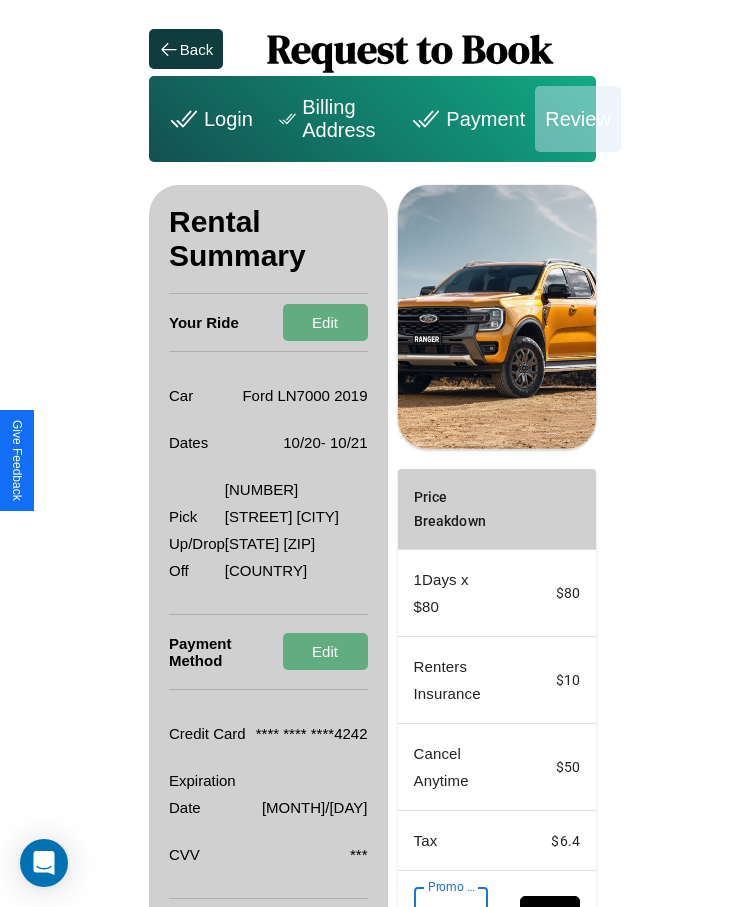 click on "Promo Code" at bounding box center [440, 915] 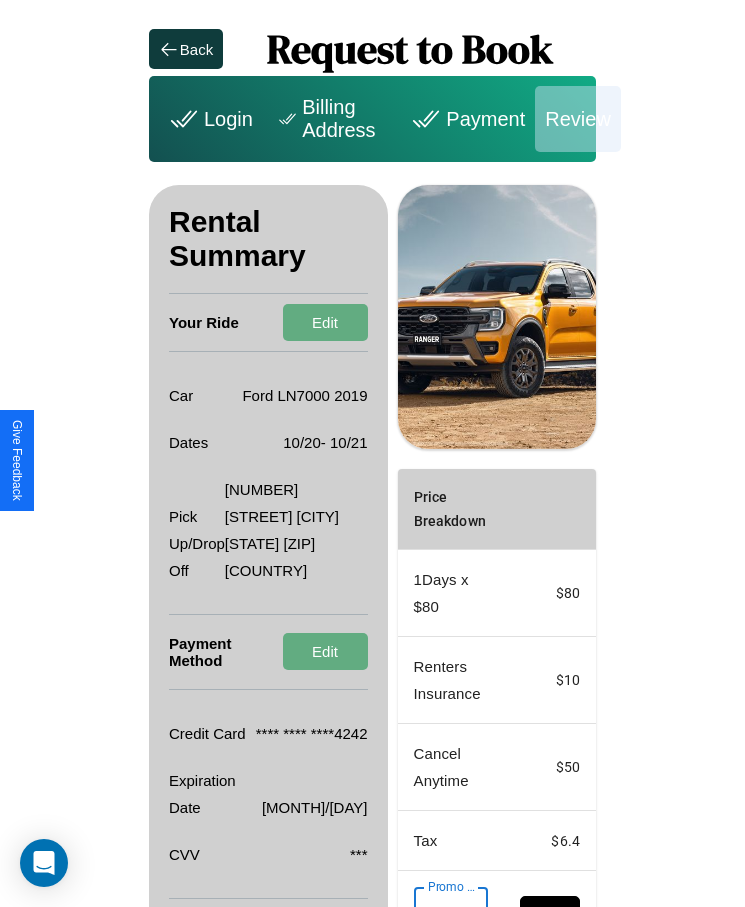 scroll, scrollTop: 0, scrollLeft: 93, axis: horizontal 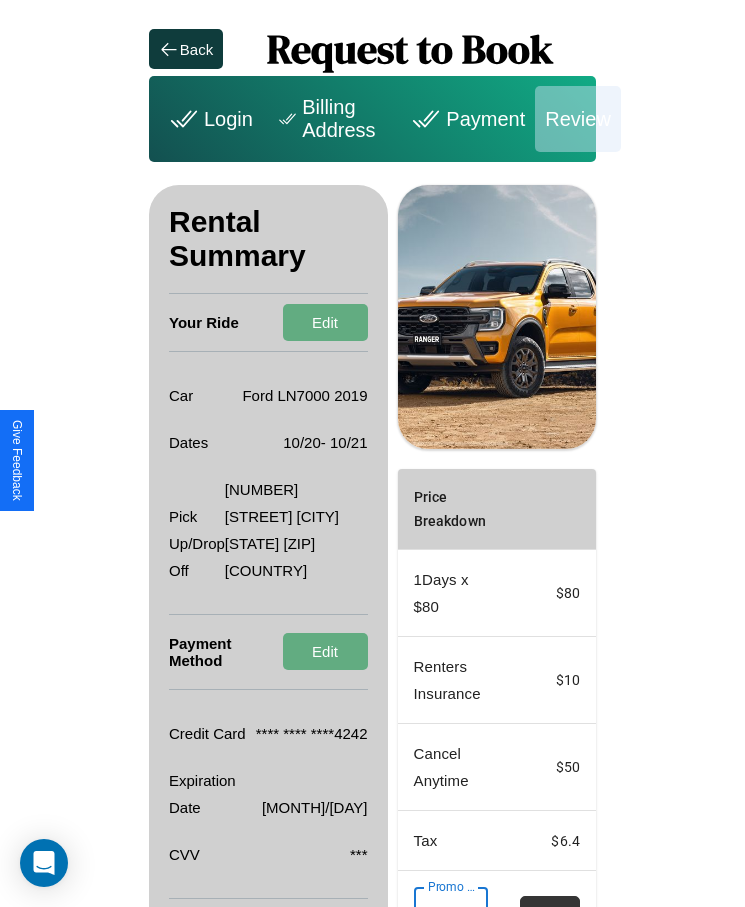 type on "**********" 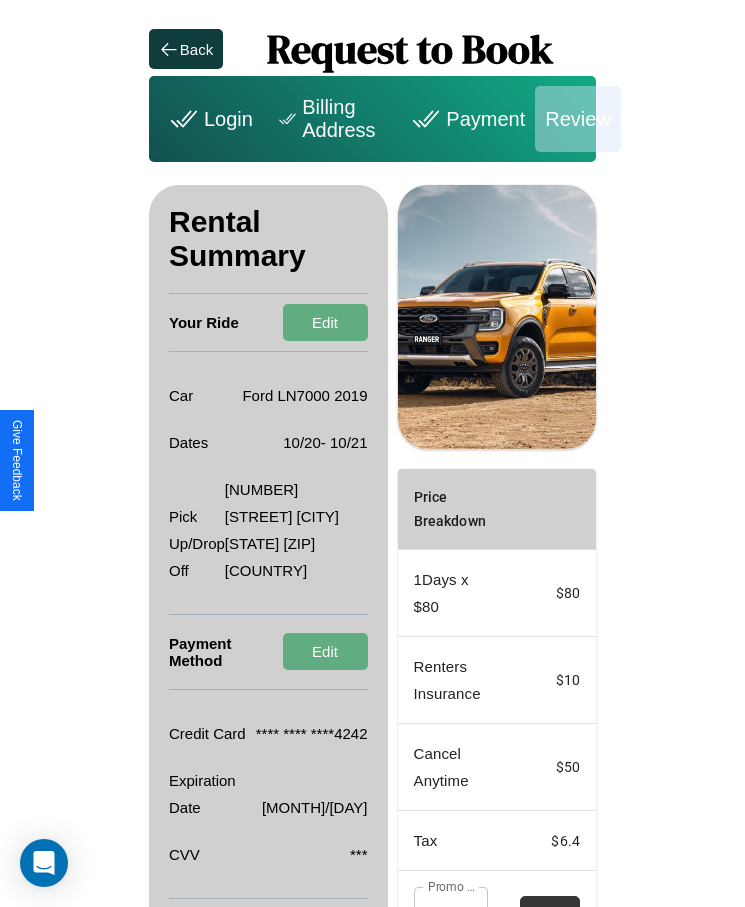 click on "Apply" at bounding box center (550, 915) 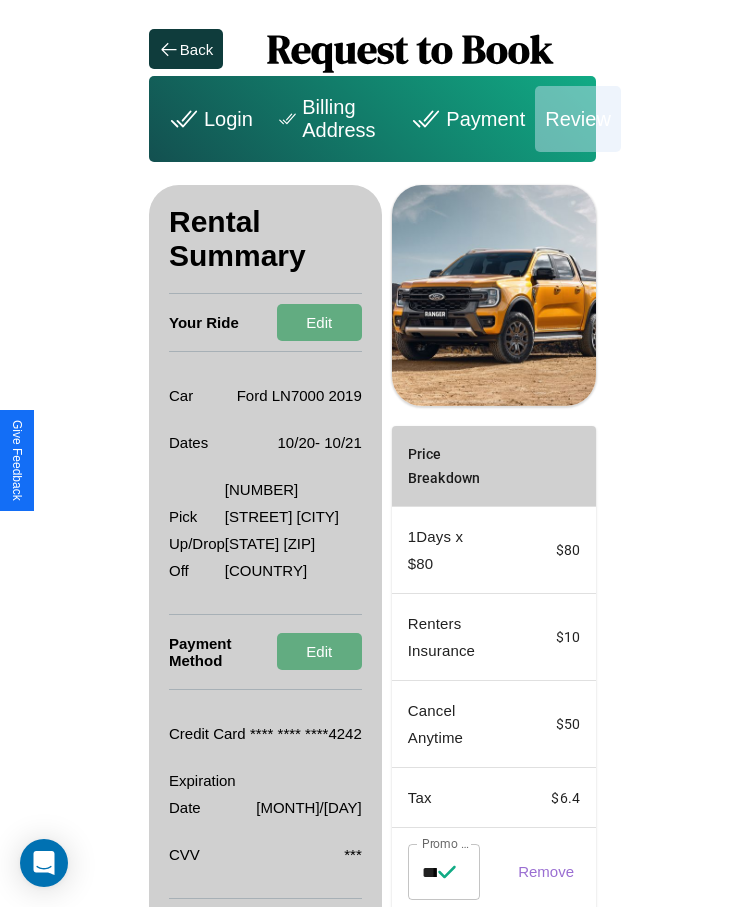 click on "Billing Address" at bounding box center (329, 119) 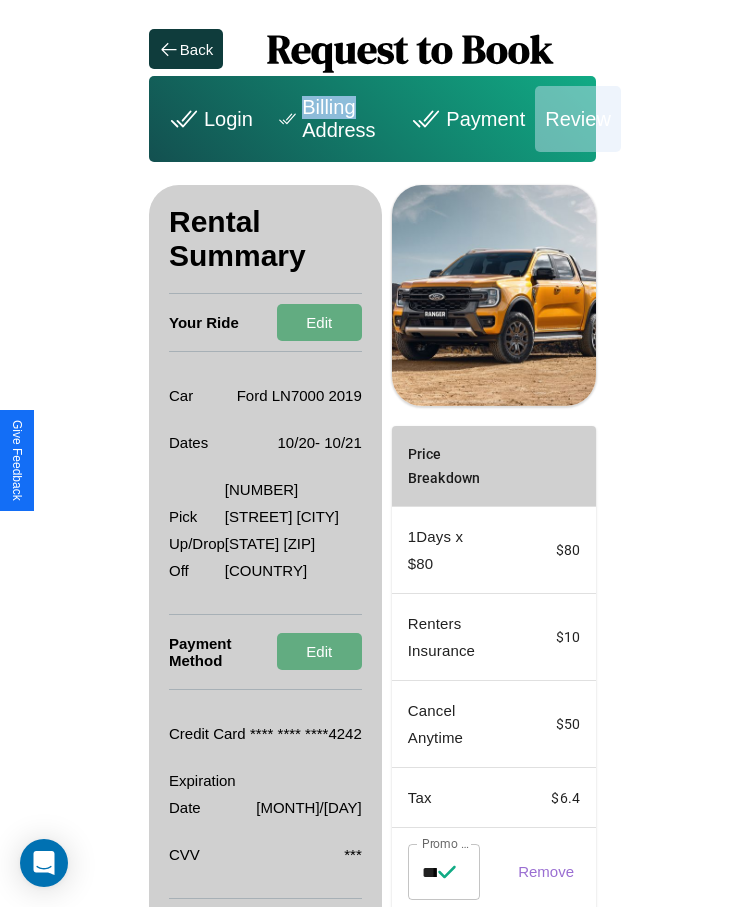 click on "Billing Address" at bounding box center [329, 119] 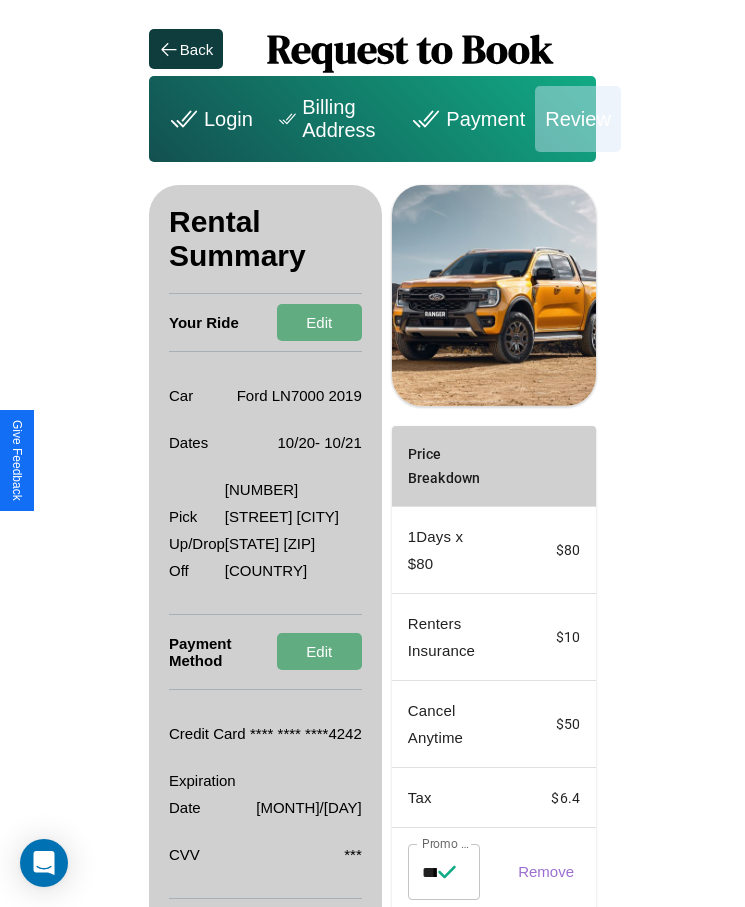 click on "Billing Address" at bounding box center (329, 119) 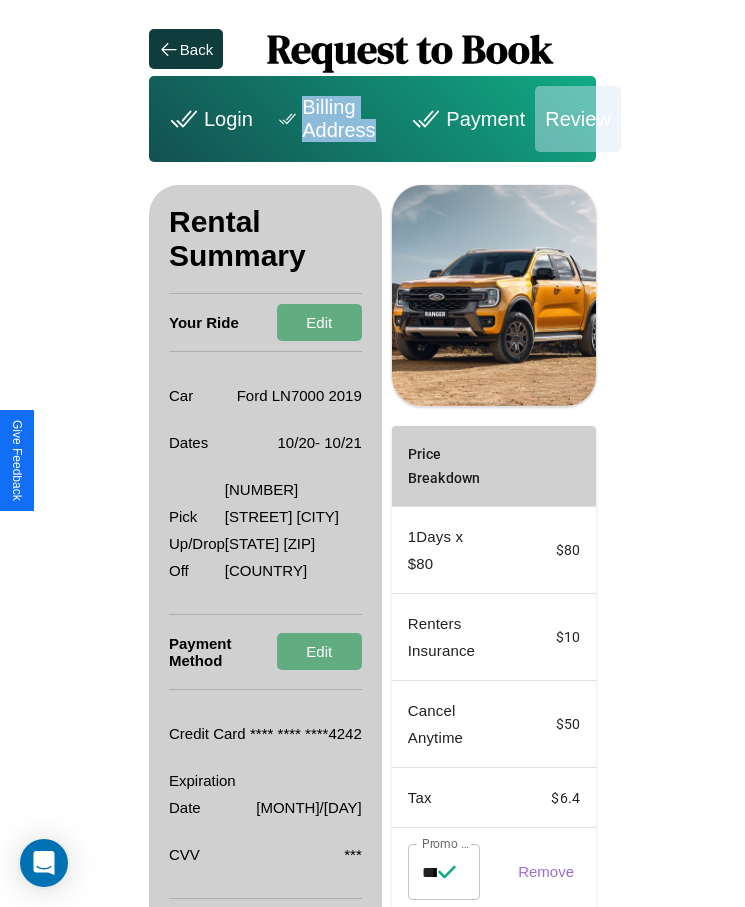 click on "Billing Address" at bounding box center [329, 119] 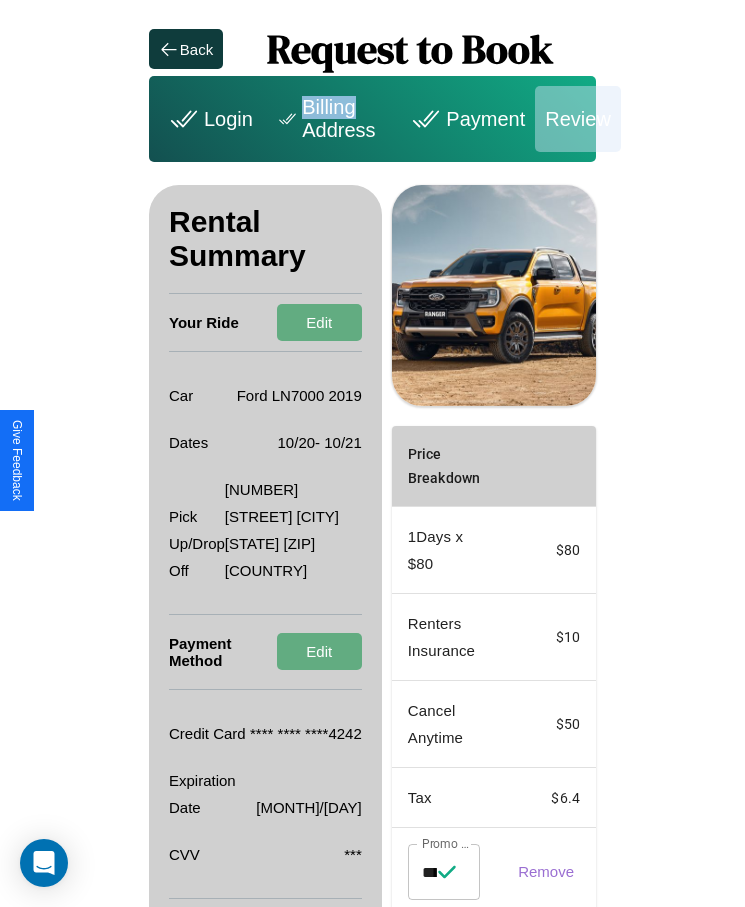 click on "Billing Address" at bounding box center (329, 119) 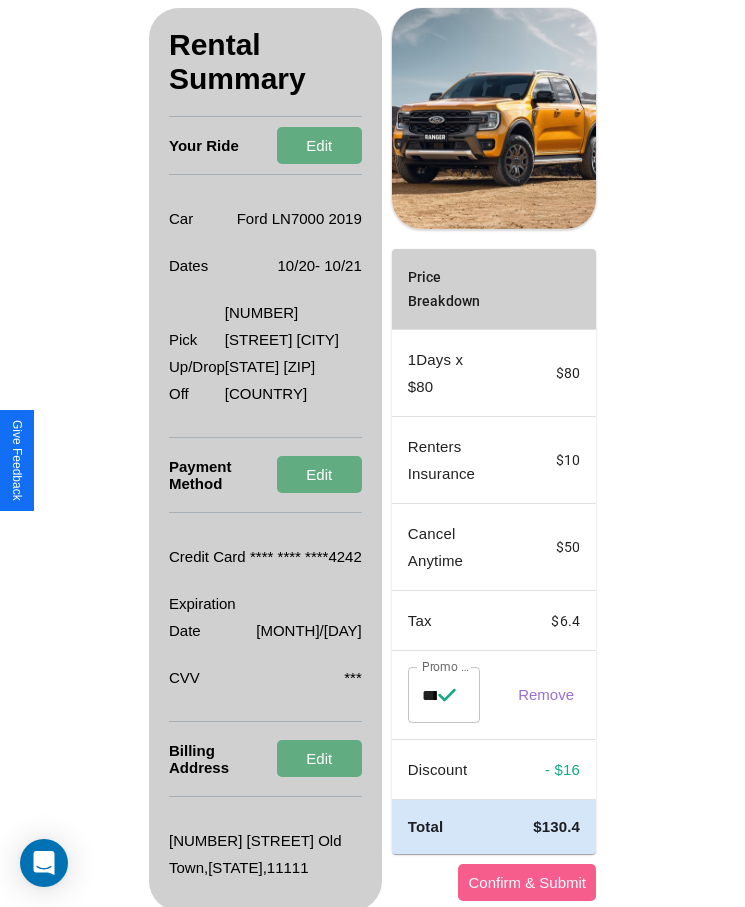 scroll, scrollTop: 181, scrollLeft: 0, axis: vertical 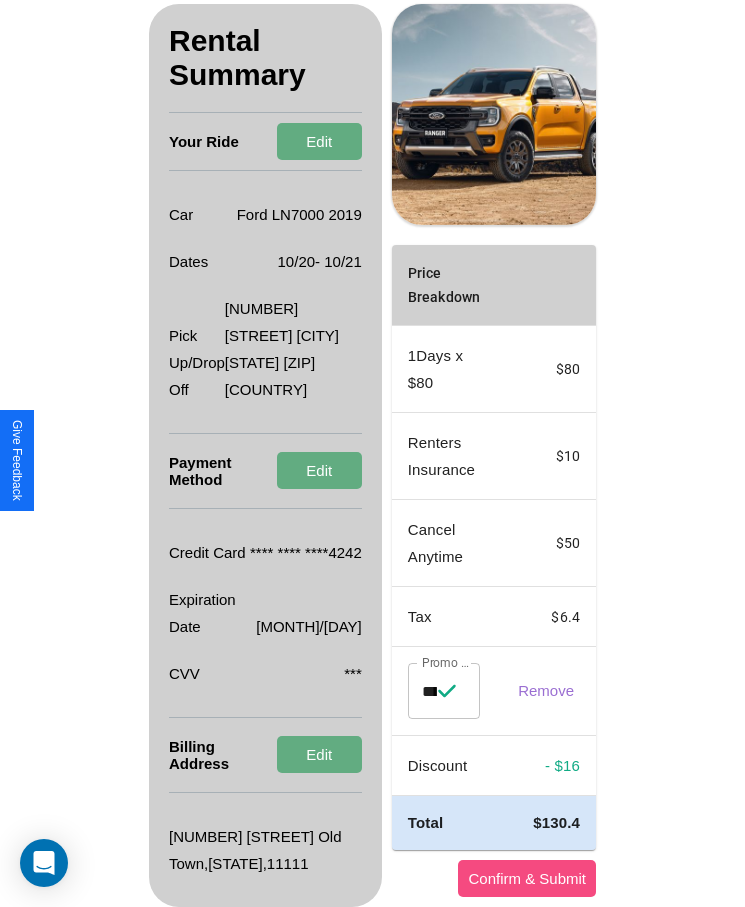 click on "Confirm & Submit" at bounding box center [527, 878] 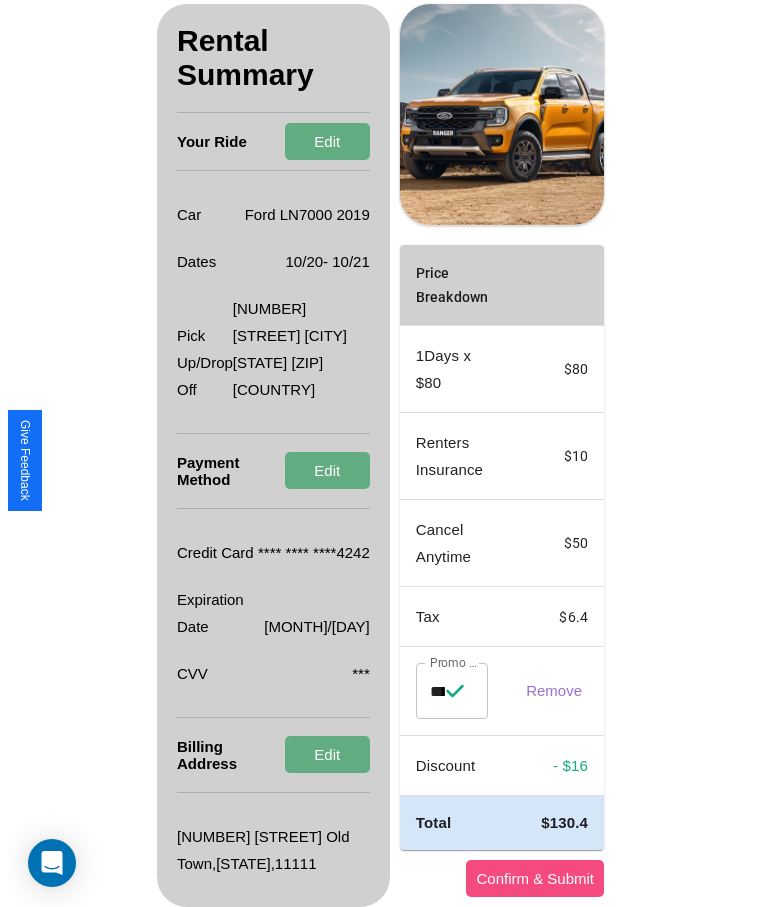 scroll, scrollTop: 0, scrollLeft: 0, axis: both 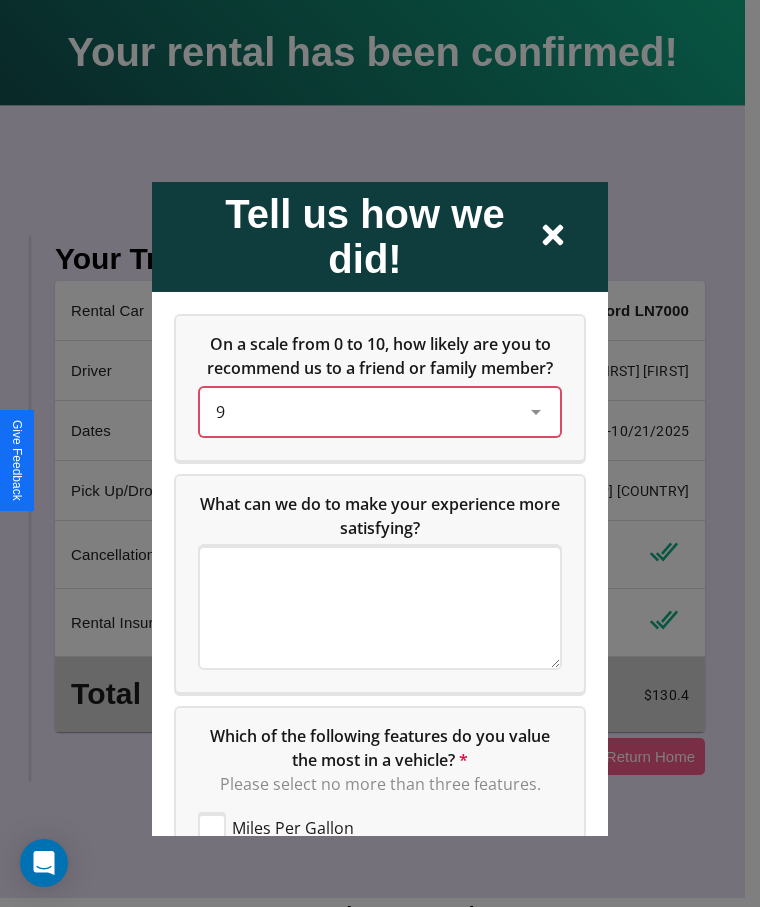 click on "9" at bounding box center [364, 411] 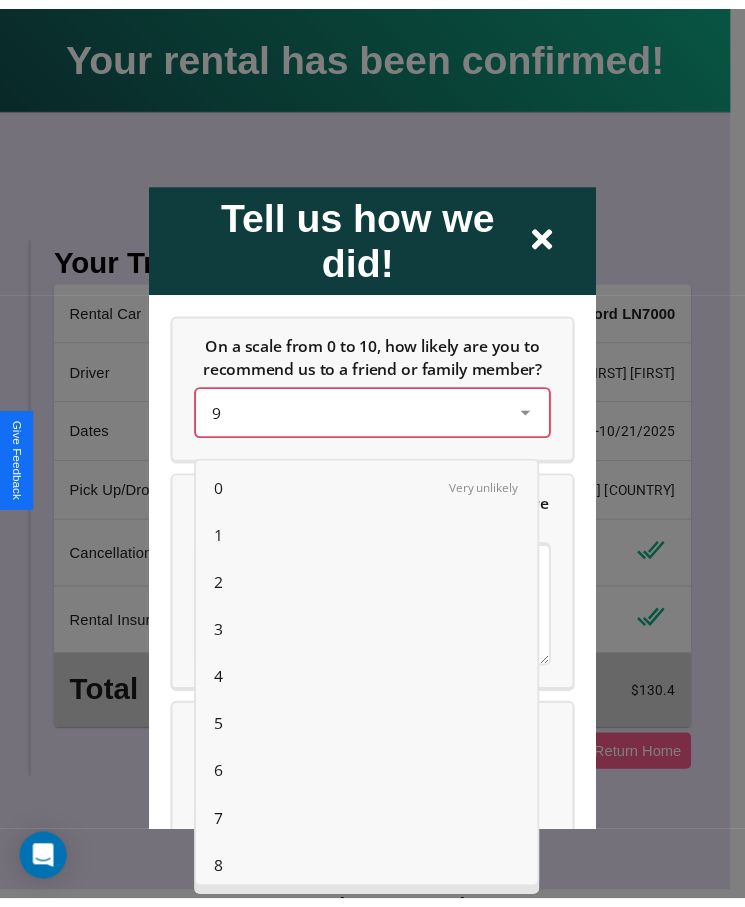 scroll, scrollTop: 56, scrollLeft: 0, axis: vertical 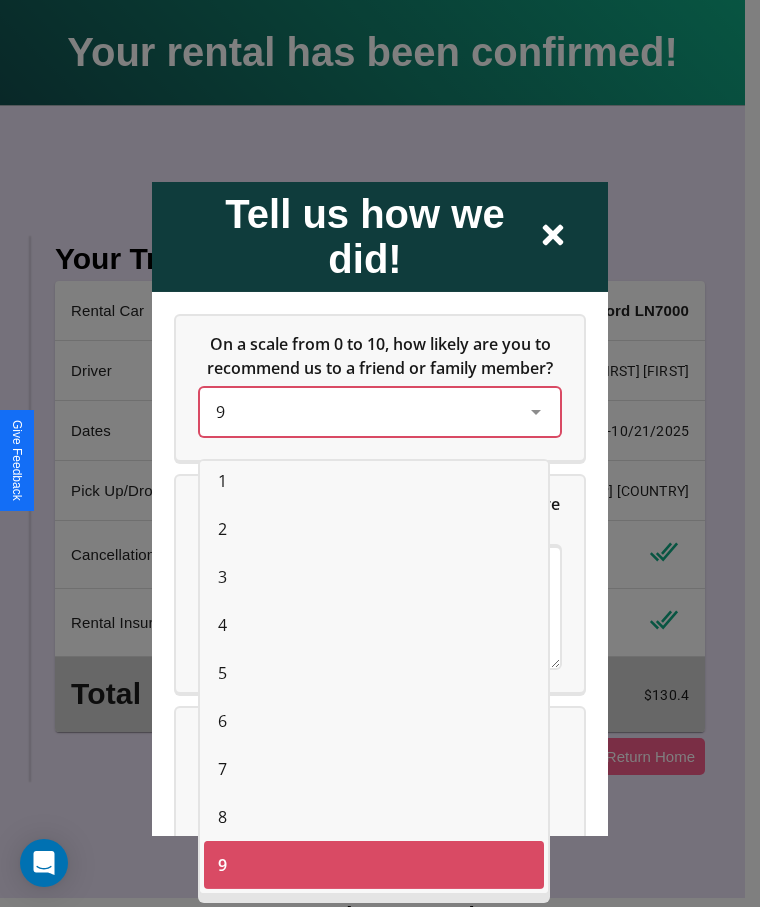 click on "4" at bounding box center [222, 625] 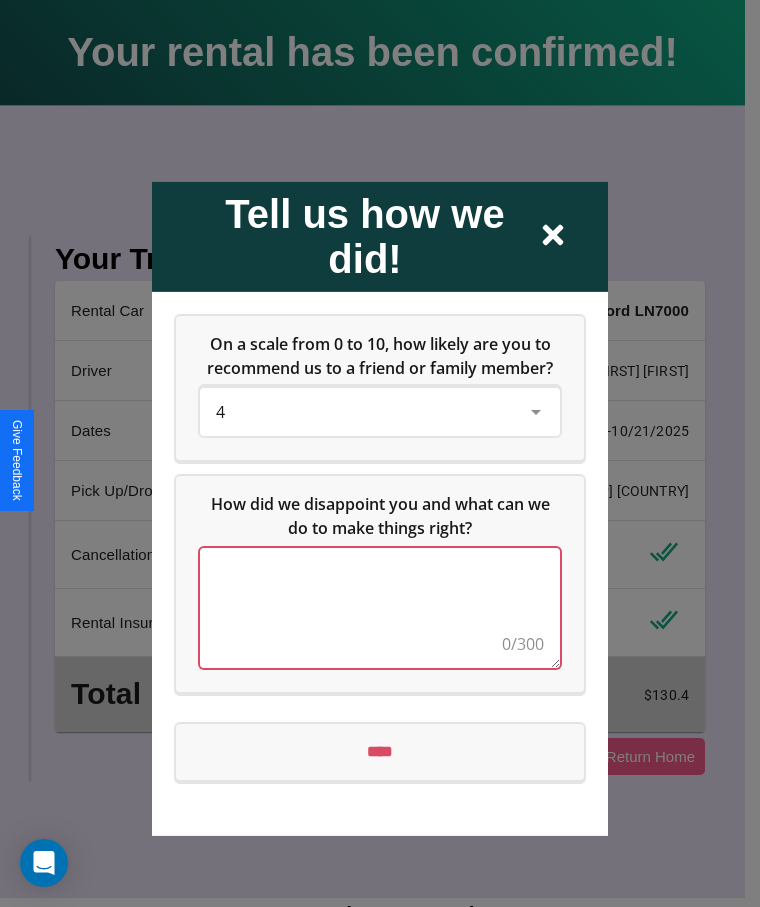click at bounding box center [380, 607] 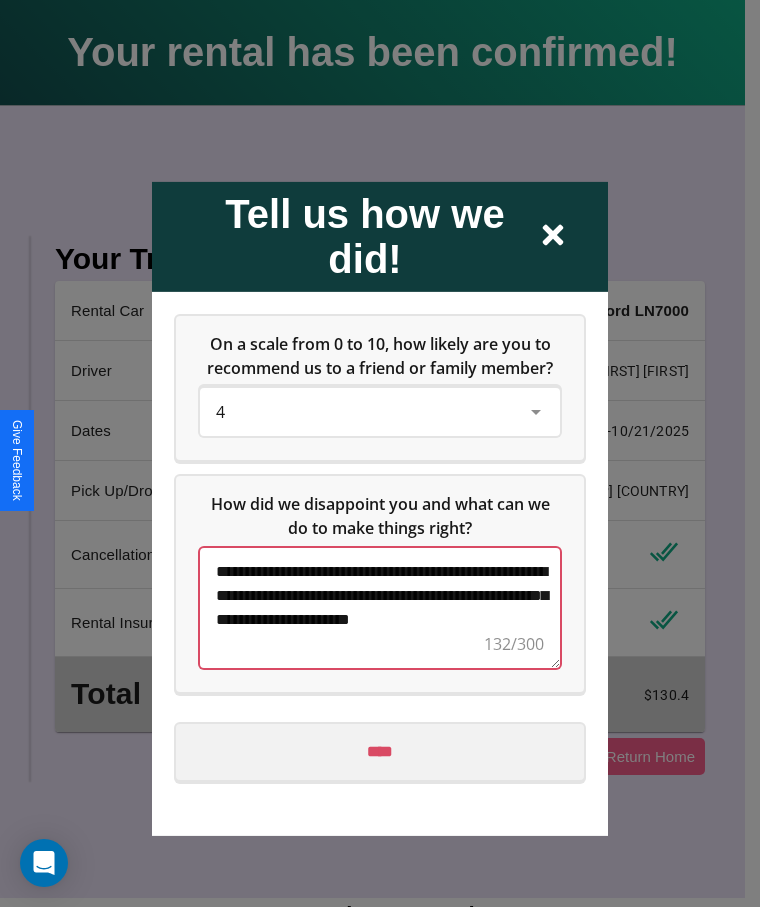 type on "**********" 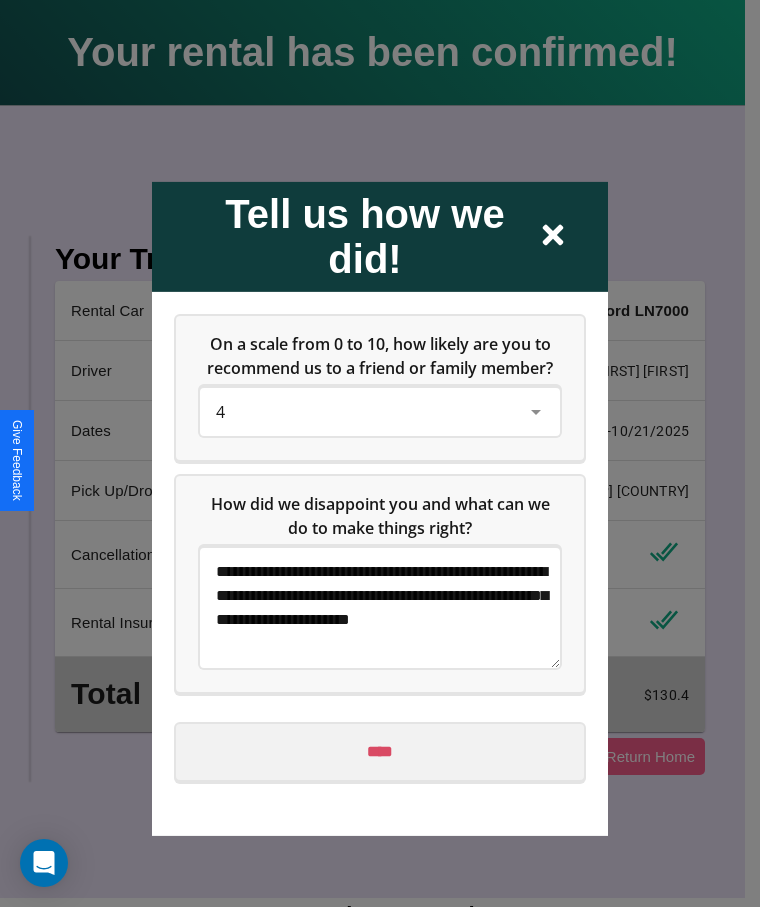 click on "****" at bounding box center [380, 751] 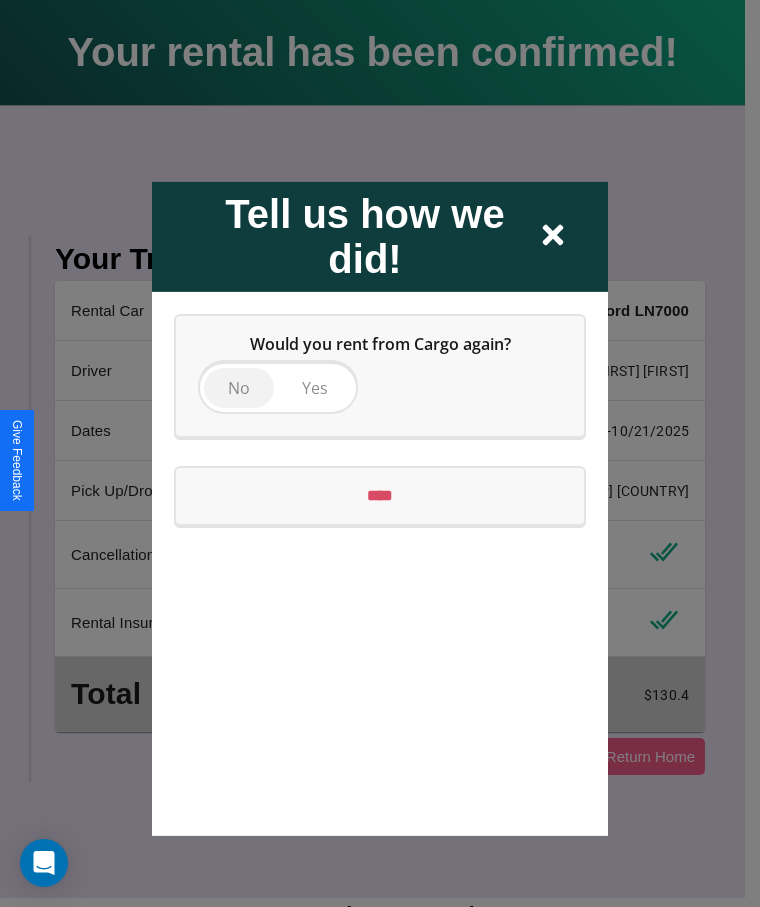 click on "No" at bounding box center (239, 387) 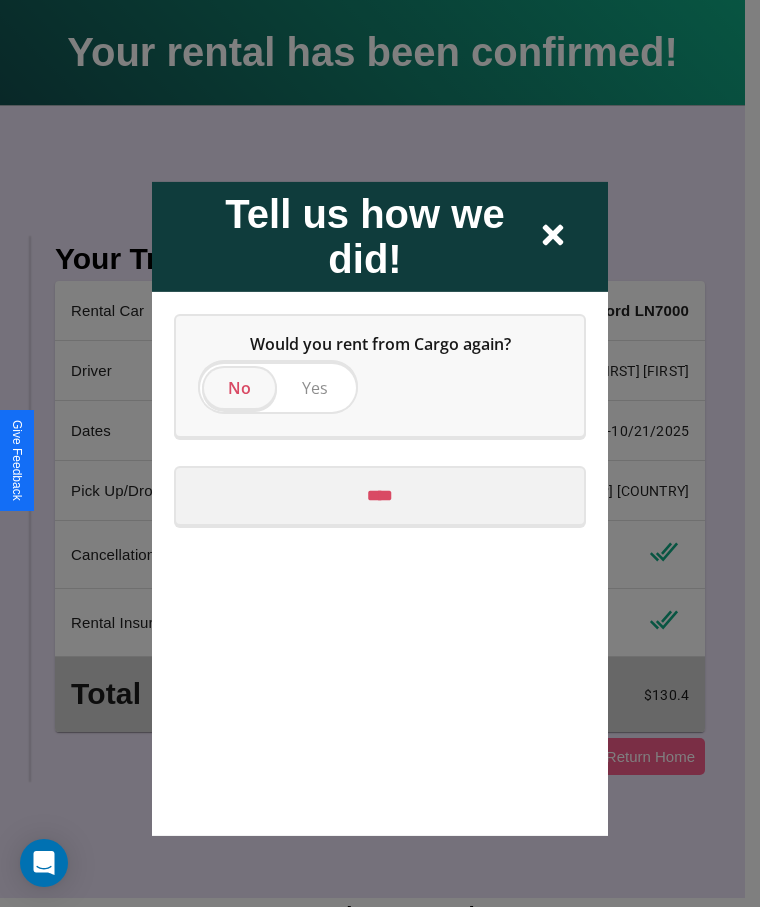 click on "****" at bounding box center [380, 495] 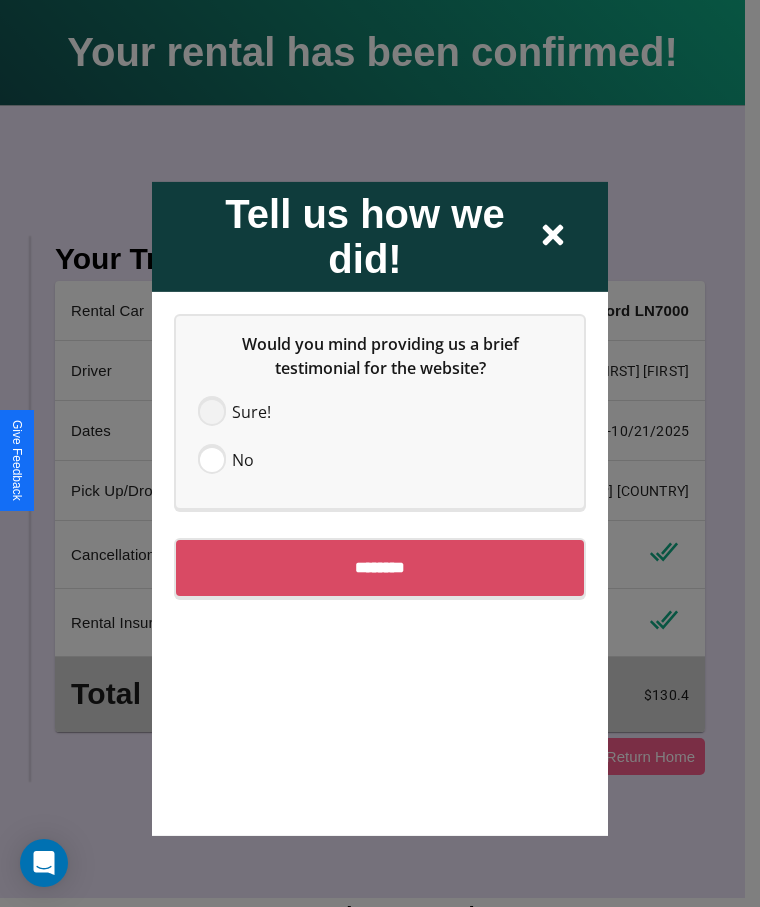 click at bounding box center (212, 411) 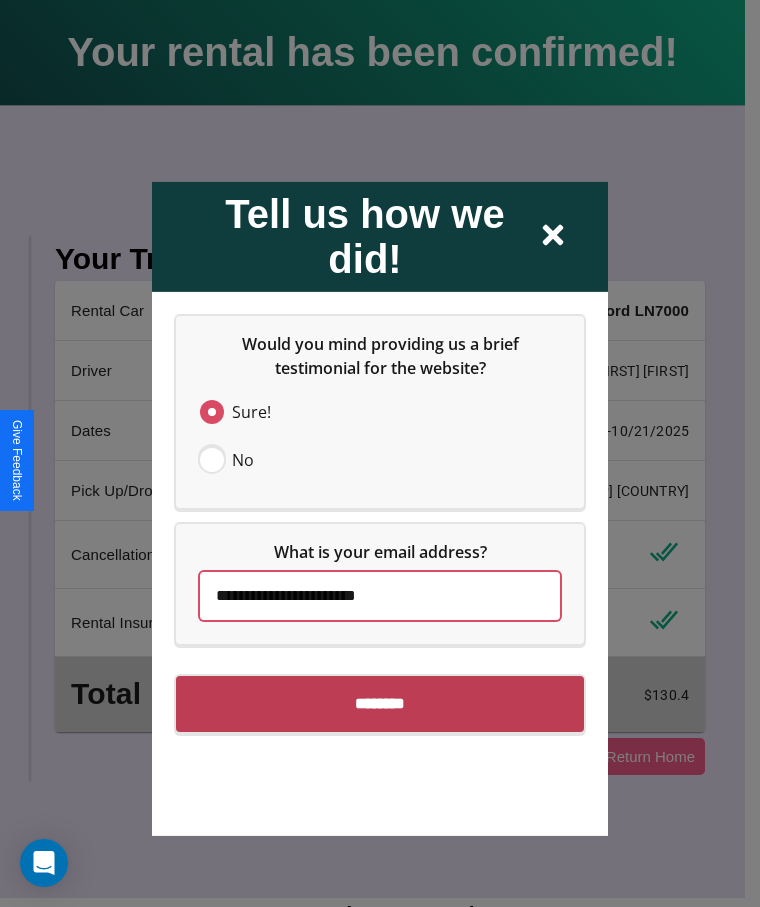 type on "**********" 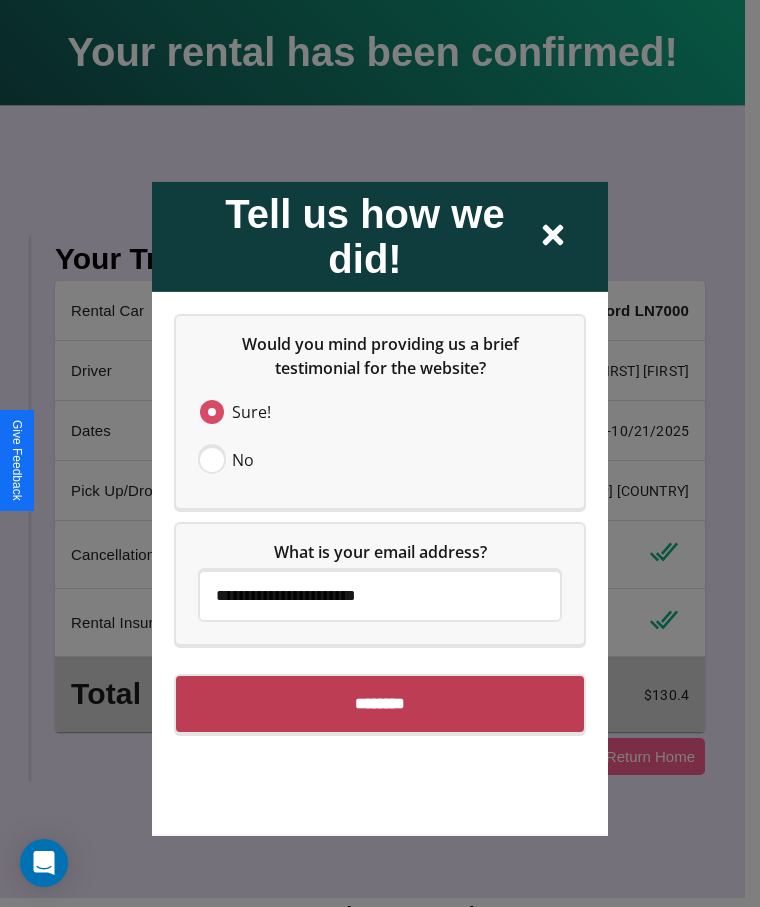 click on "********" at bounding box center (380, 703) 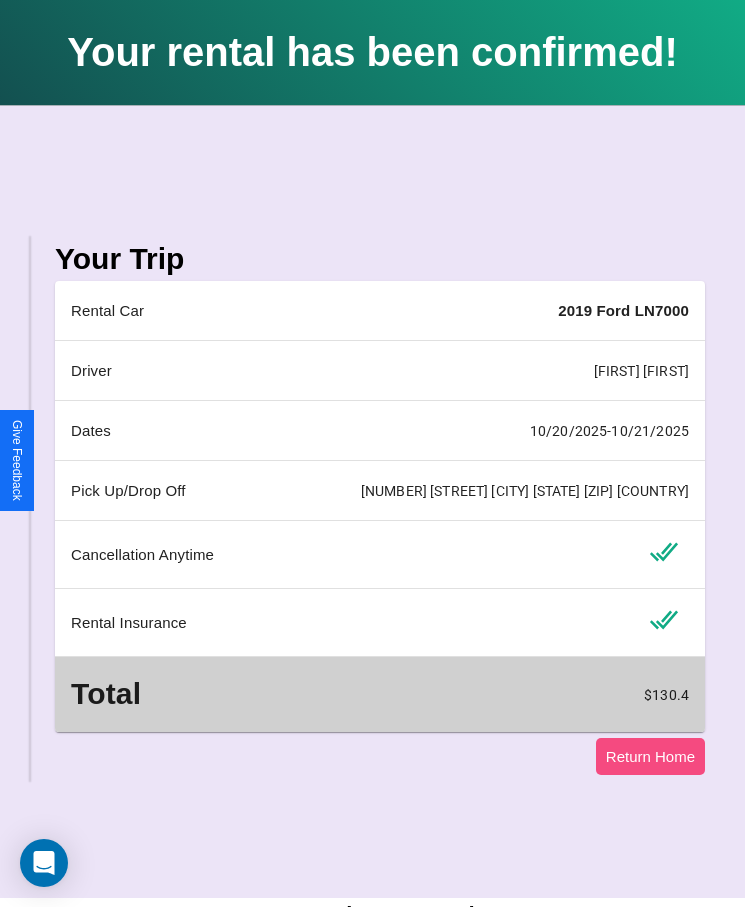 click on "Return Home" at bounding box center [650, 756] 